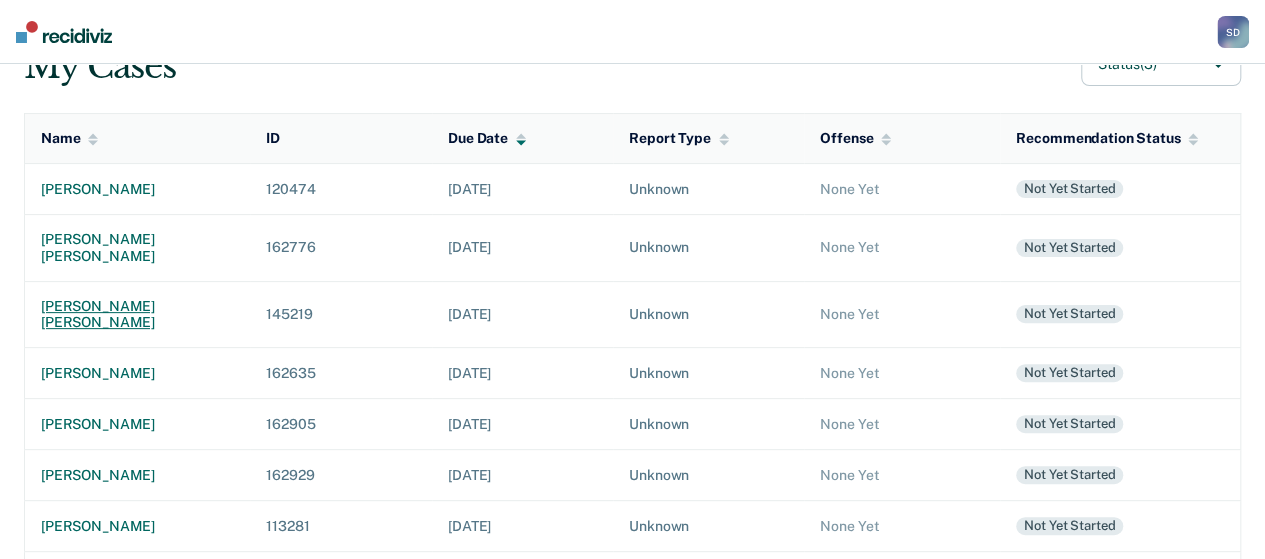 scroll, scrollTop: 200, scrollLeft: 0, axis: vertical 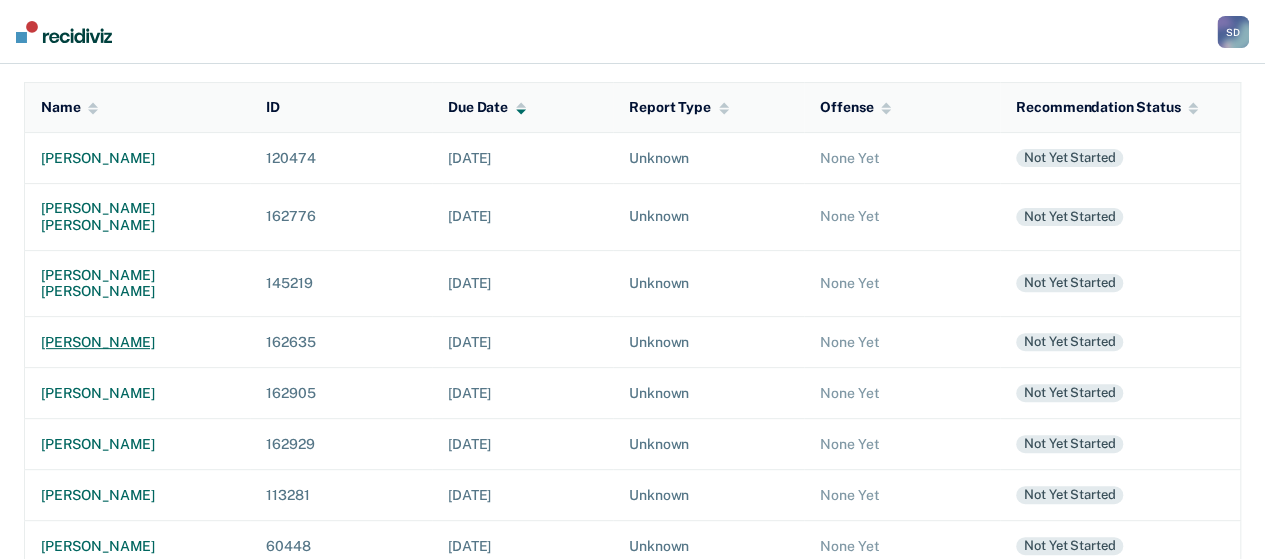 click on "[PERSON_NAME]" at bounding box center [137, 342] 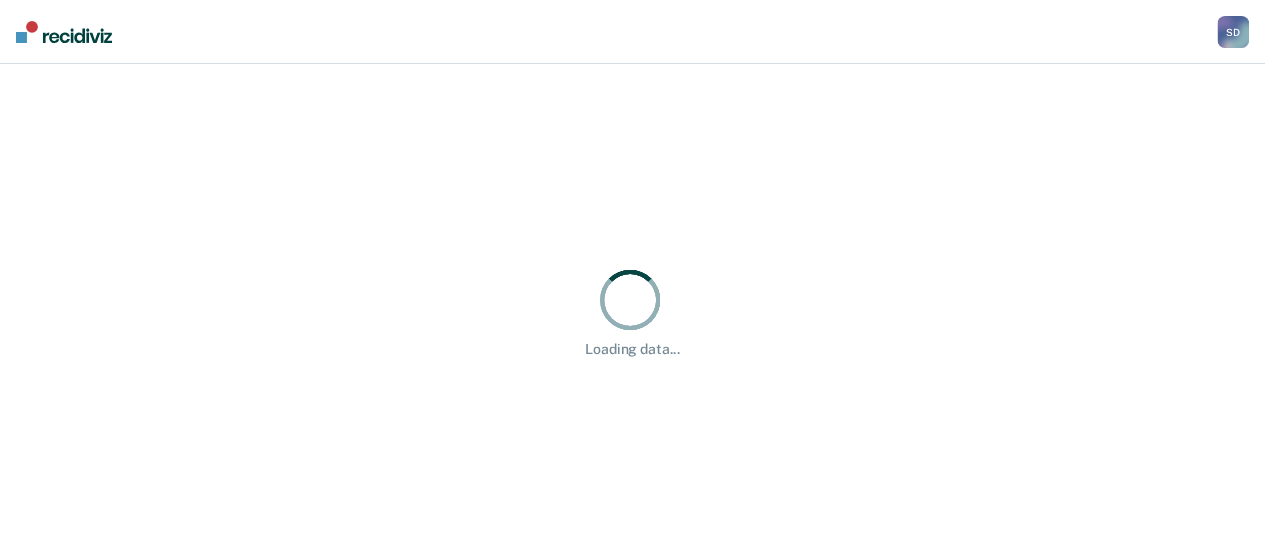 scroll, scrollTop: 0, scrollLeft: 0, axis: both 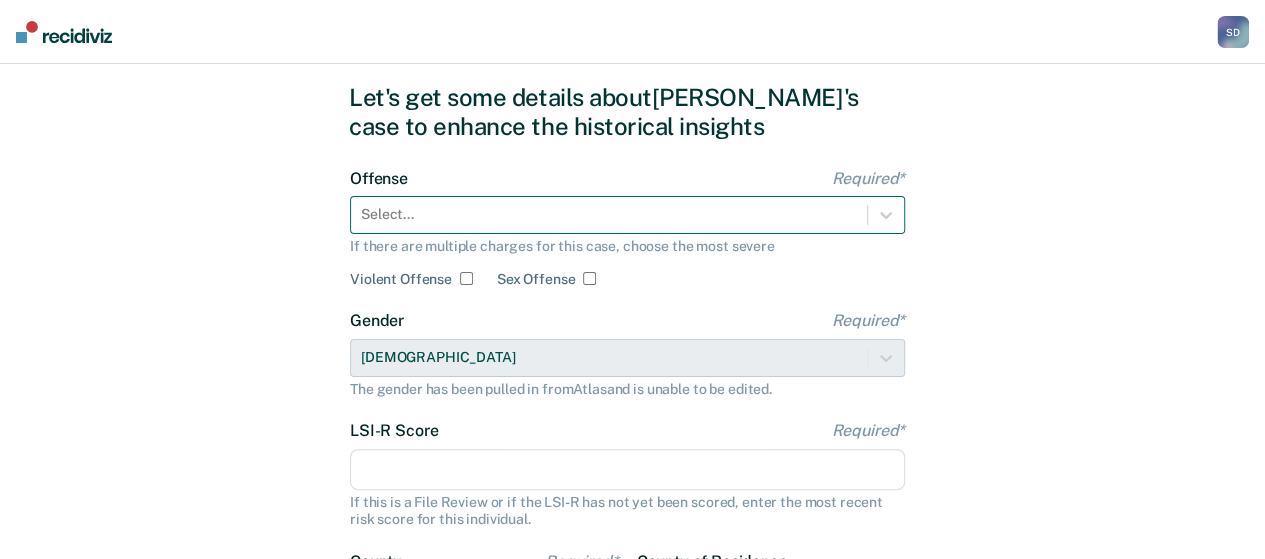 click on "Select..." at bounding box center [627, 215] 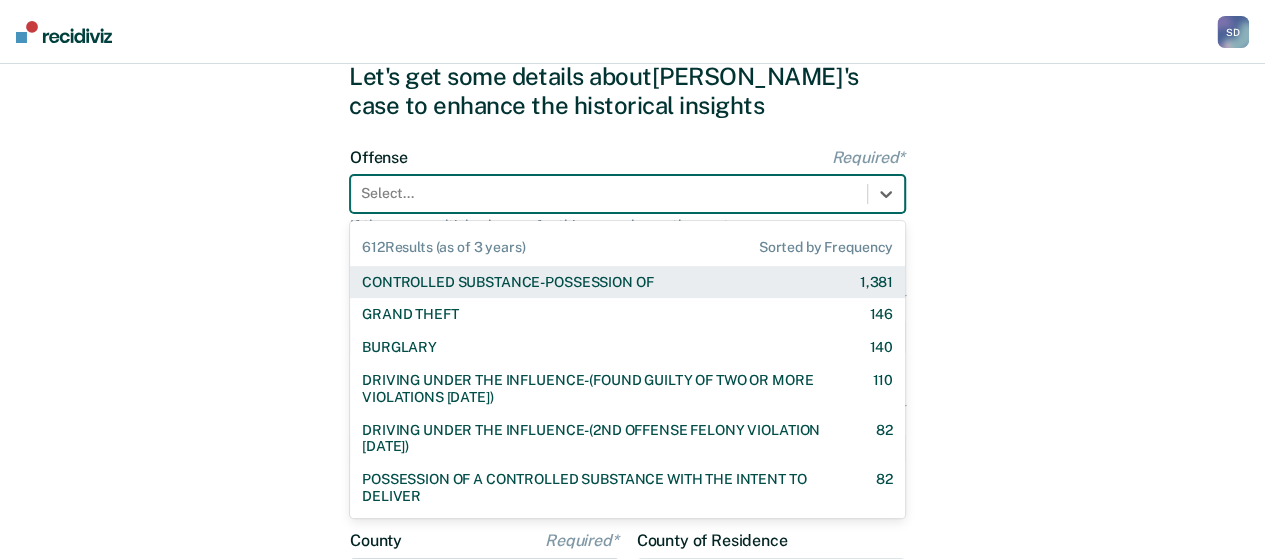 scroll, scrollTop: 84, scrollLeft: 0, axis: vertical 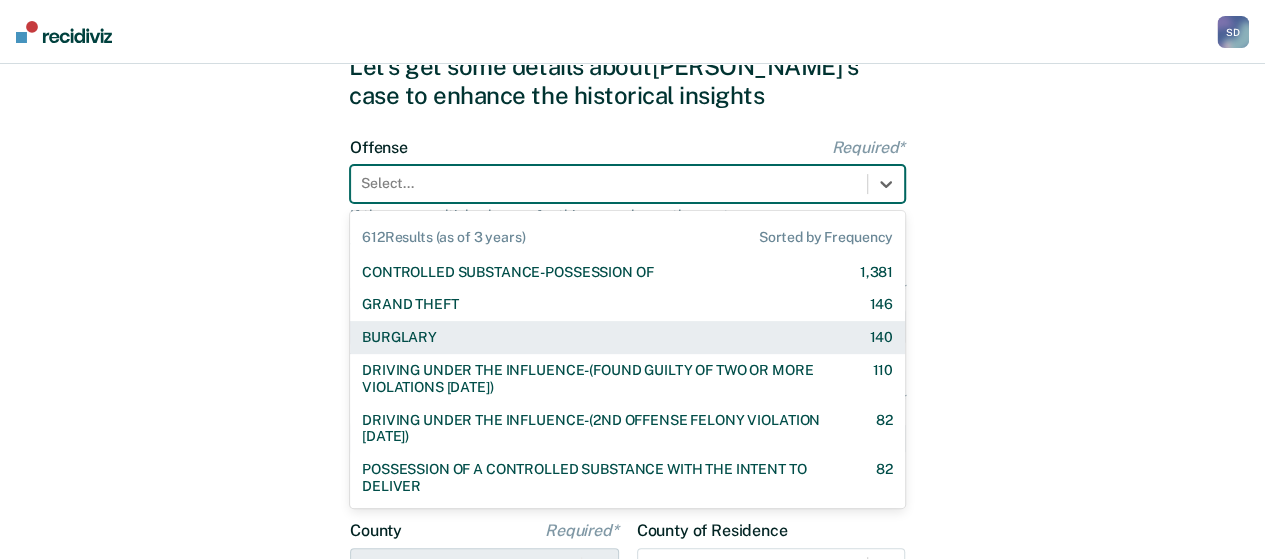 click on "BURGLARY 140" at bounding box center [627, 337] 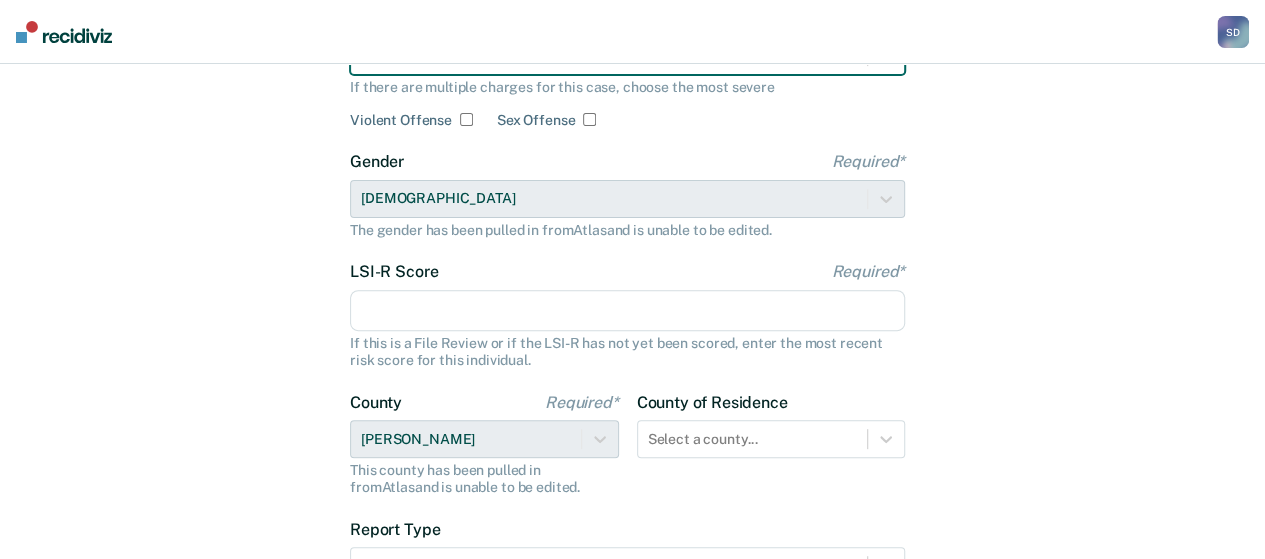 scroll, scrollTop: 284, scrollLeft: 0, axis: vertical 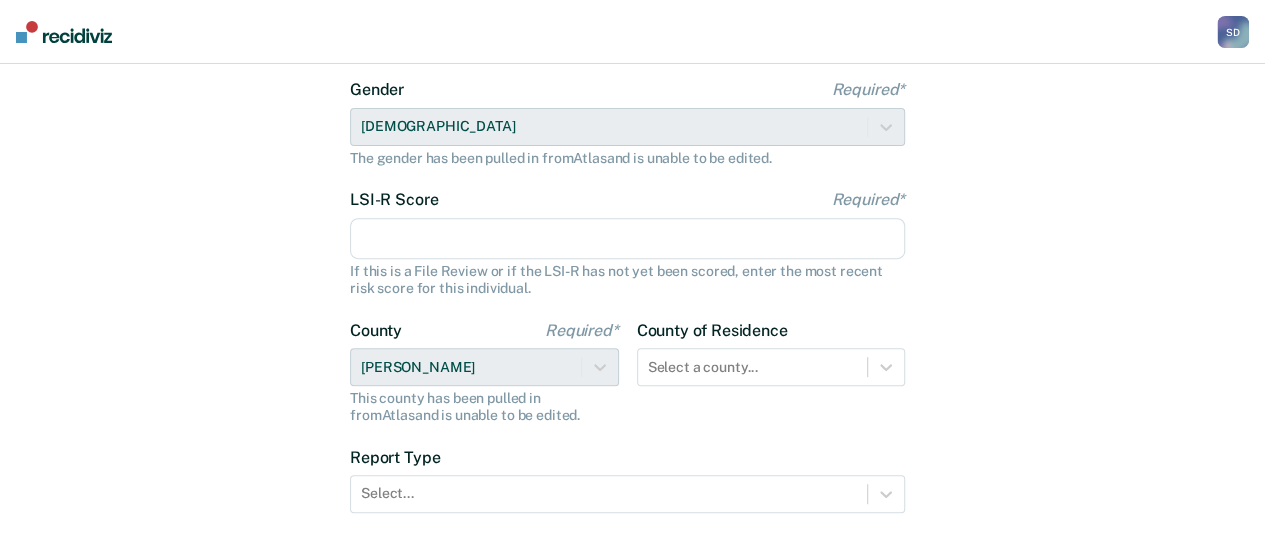 click on "LSI-R Score  Required*" at bounding box center (627, 239) 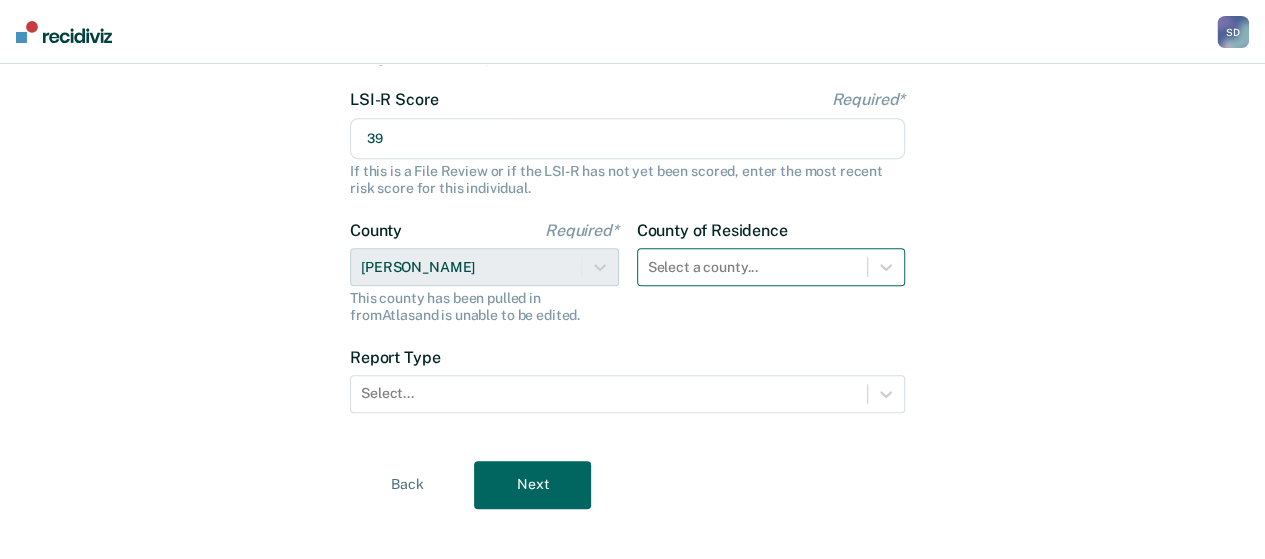 type on "39" 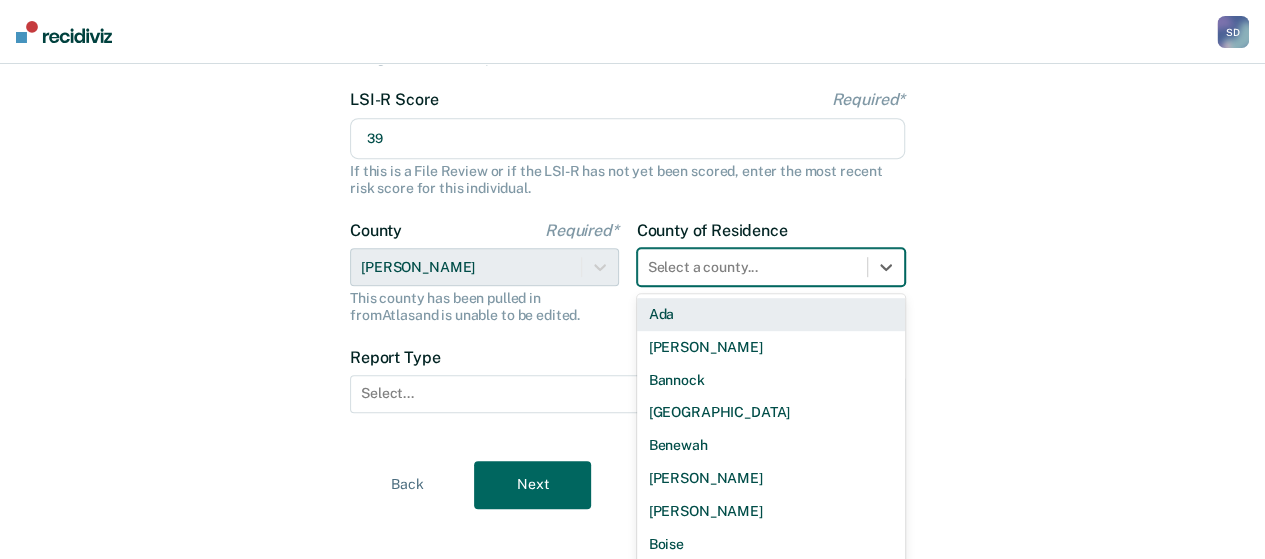 scroll, scrollTop: 418, scrollLeft: 0, axis: vertical 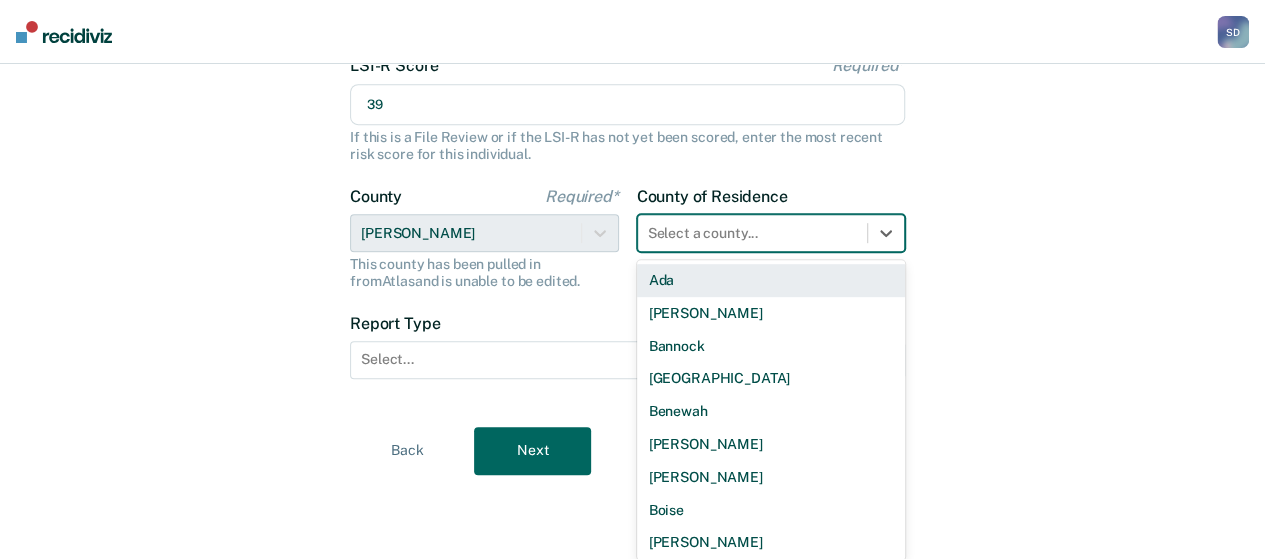 click on "44 results available. Use Up and Down to choose options, press Enter to select the currently focused option, press Escape to exit the menu, press Tab to select the option and exit the menu. Select a county... [PERSON_NAME] Bannock [GEOGRAPHIC_DATA] [GEOGRAPHIC_DATA] [GEOGRAPHIC_DATA][PERSON_NAME][GEOGRAPHIC_DATA] [GEOGRAPHIC_DATA] [GEOGRAPHIC_DATA] [GEOGRAPHIC_DATA] [GEOGRAPHIC_DATA] [GEOGRAPHIC_DATA] [GEOGRAPHIC_DATA] [GEOGRAPHIC_DATA][PERSON_NAME][GEOGRAPHIC_DATA] [GEOGRAPHIC_DATA] [GEOGRAPHIC_DATA][PERSON_NAME][GEOGRAPHIC_DATA] [GEOGRAPHIC_DATA][PERSON_NAME][GEOGRAPHIC_DATA] Gem [PERSON_NAME] [US_STATE] [GEOGRAPHIC_DATA][PERSON_NAME][GEOGRAPHIC_DATA][GEOGRAPHIC_DATA] [GEOGRAPHIC_DATA] [GEOGRAPHIC_DATA] [PERSON_NAME][GEOGRAPHIC_DATA] [GEOGRAPHIC_DATA] [GEOGRAPHIC_DATA] Nez Perce Oneida Owyhee [PERSON_NAME] Power [GEOGRAPHIC_DATA] [GEOGRAPHIC_DATA] [US_STATE]" at bounding box center [771, 233] 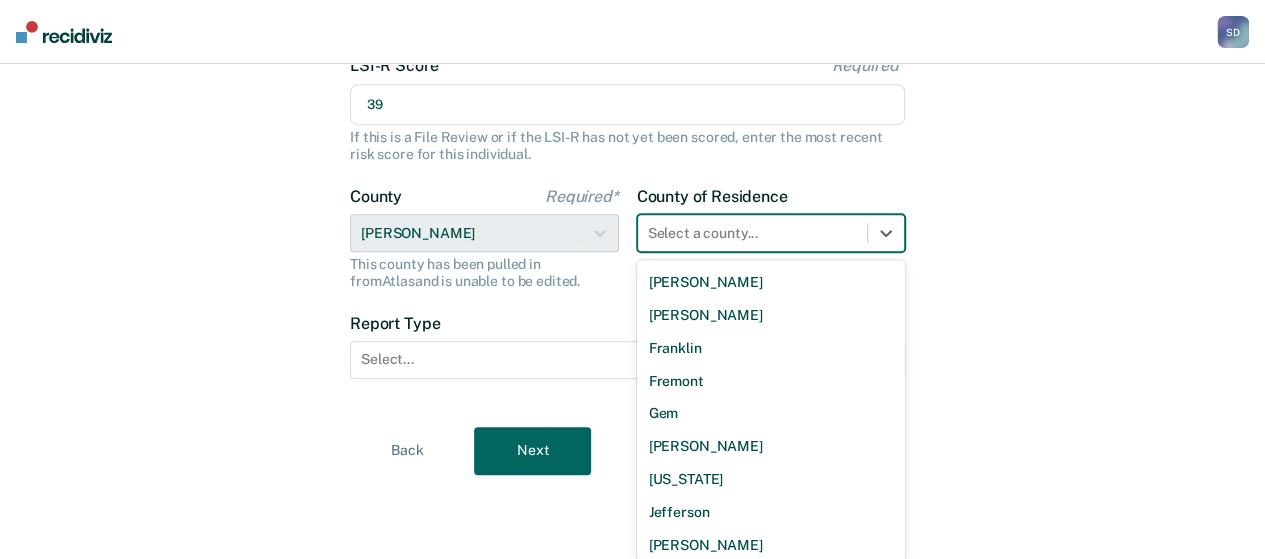 scroll, scrollTop: 600, scrollLeft: 0, axis: vertical 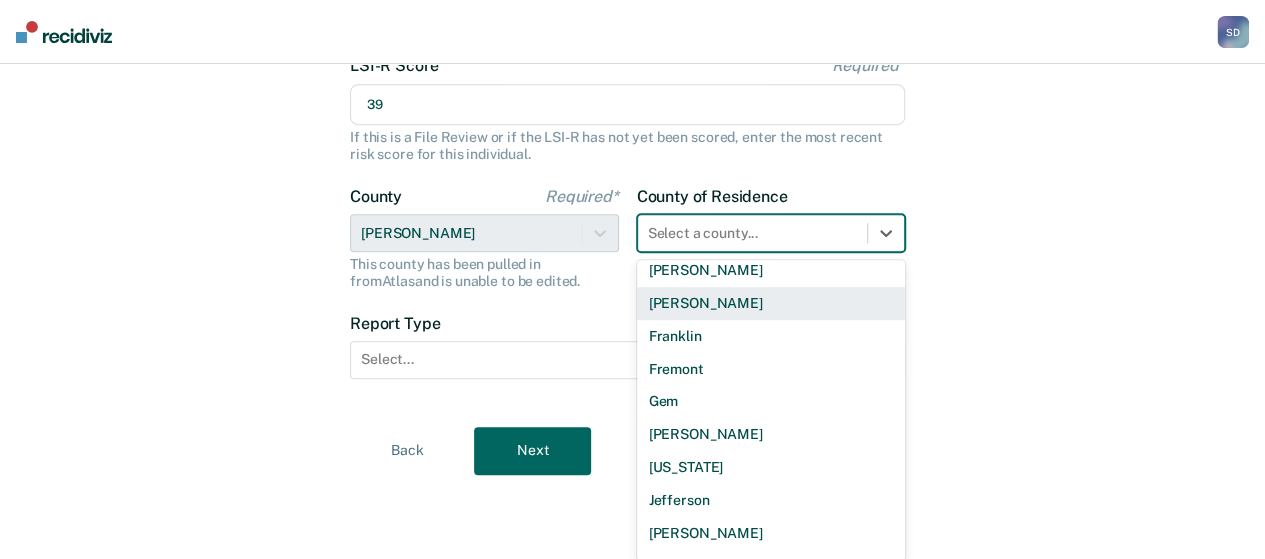 click on "[PERSON_NAME]" at bounding box center (771, 303) 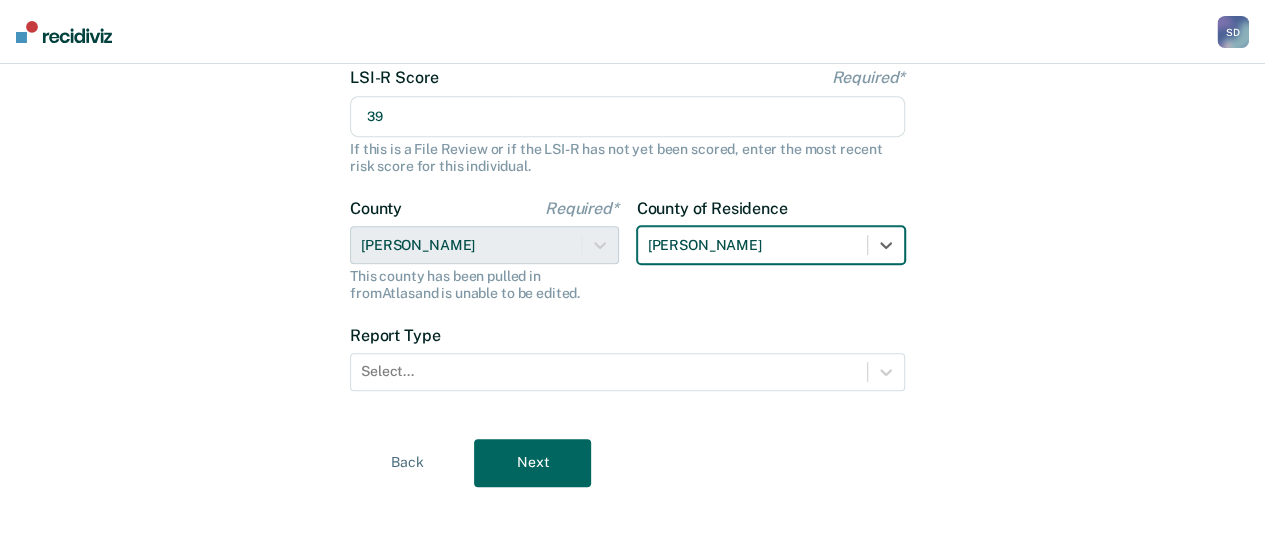 scroll, scrollTop: 404, scrollLeft: 0, axis: vertical 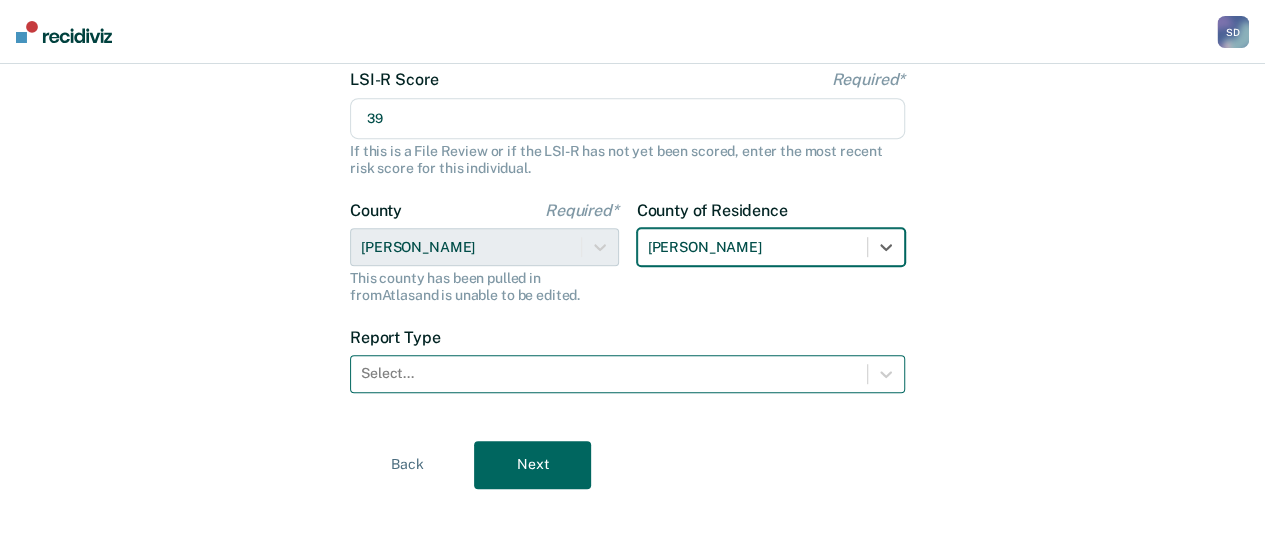 click on "Select..." at bounding box center (609, 373) 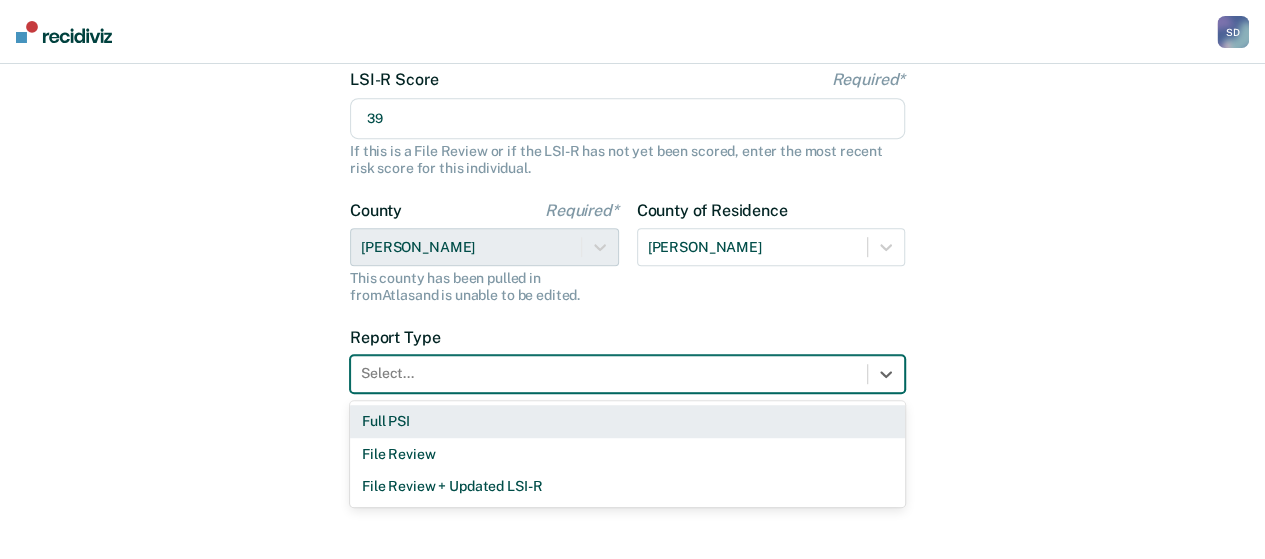 click on "Full PSI" at bounding box center (627, 421) 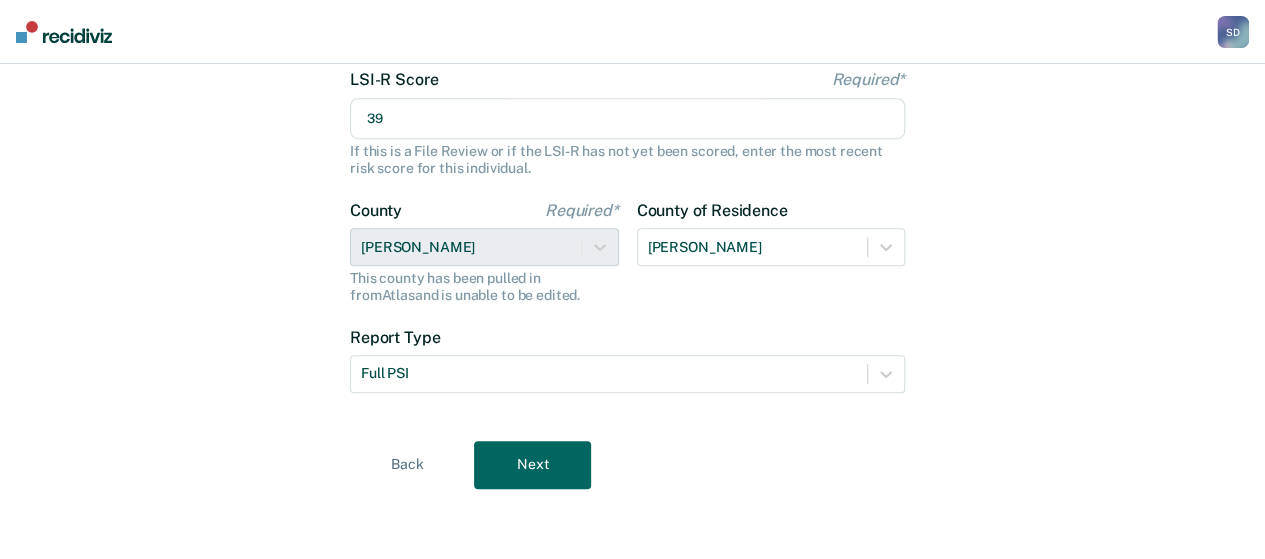click on "Next" at bounding box center [532, 465] 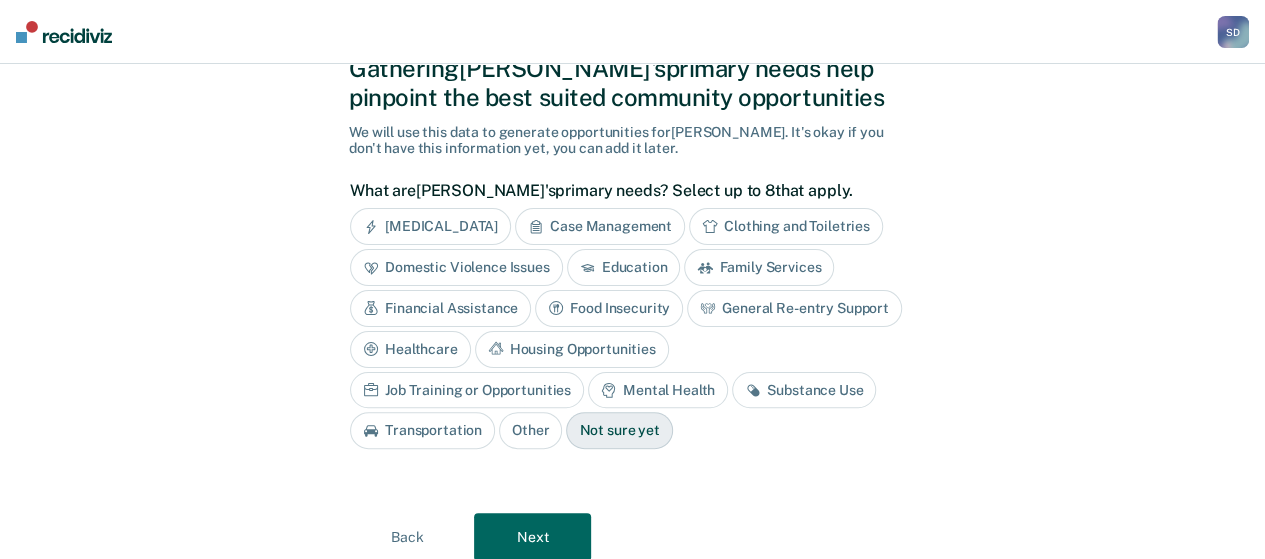 scroll, scrollTop: 52, scrollLeft: 0, axis: vertical 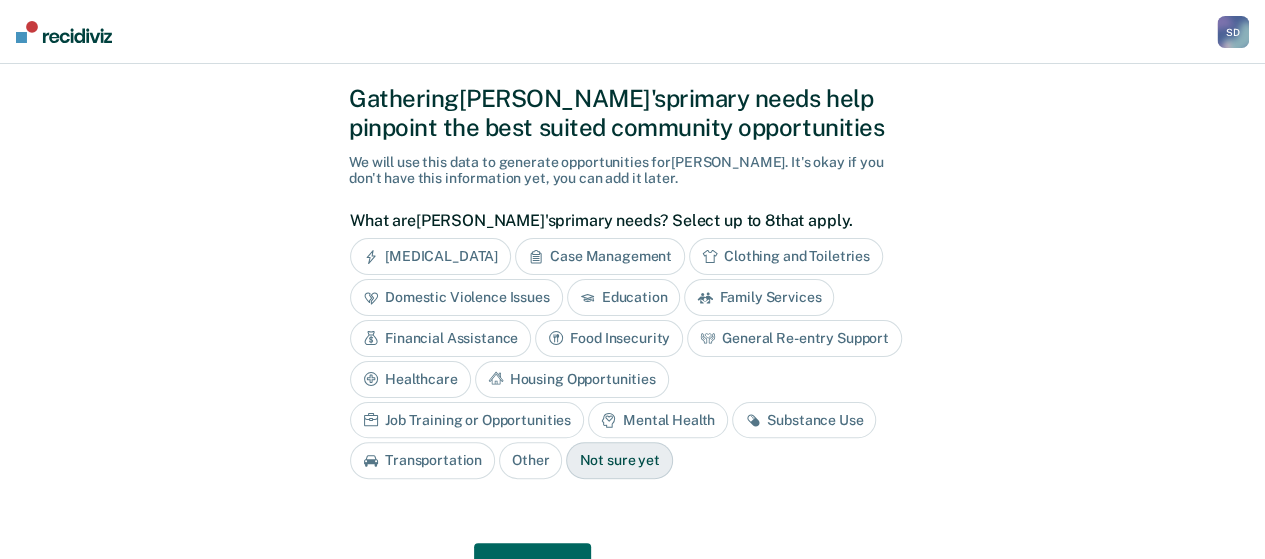 click on "Case Management" at bounding box center (600, 256) 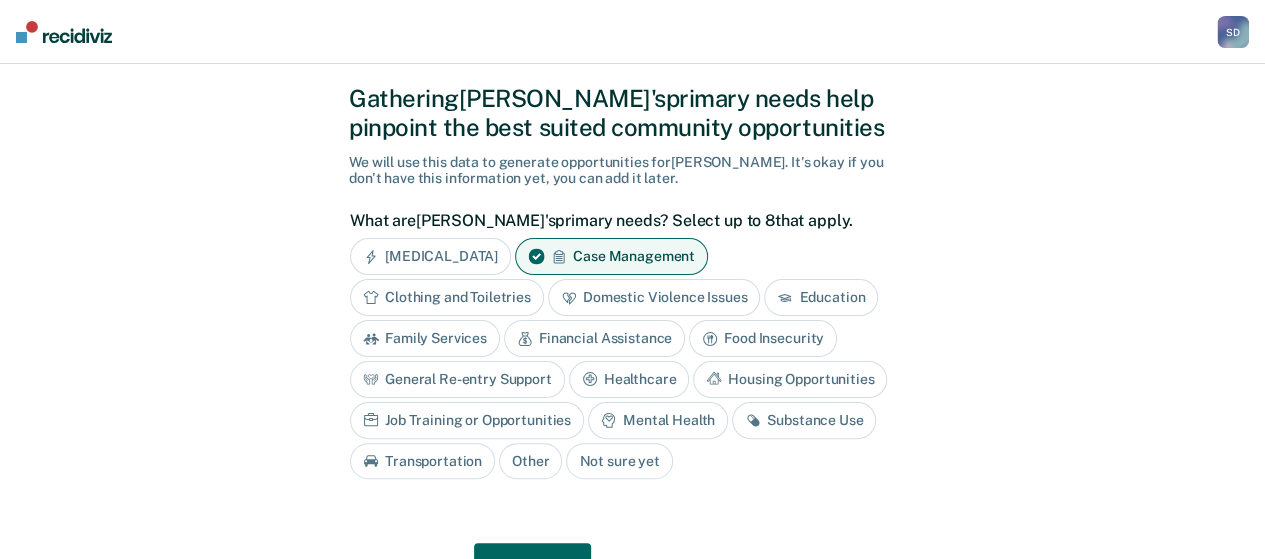 click 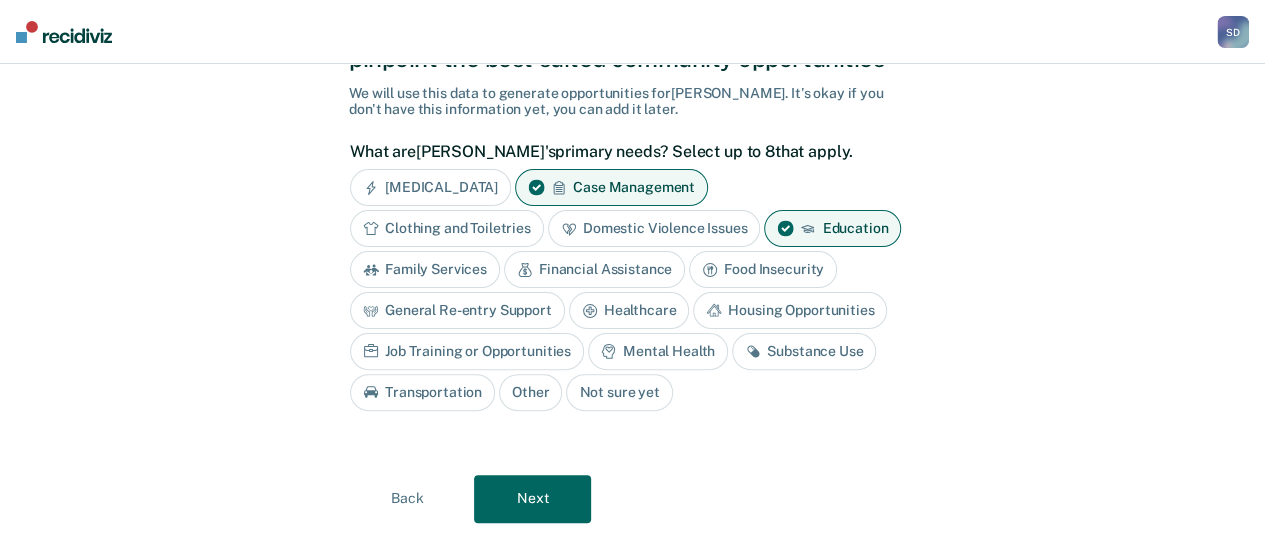 scroll, scrollTop: 152, scrollLeft: 0, axis: vertical 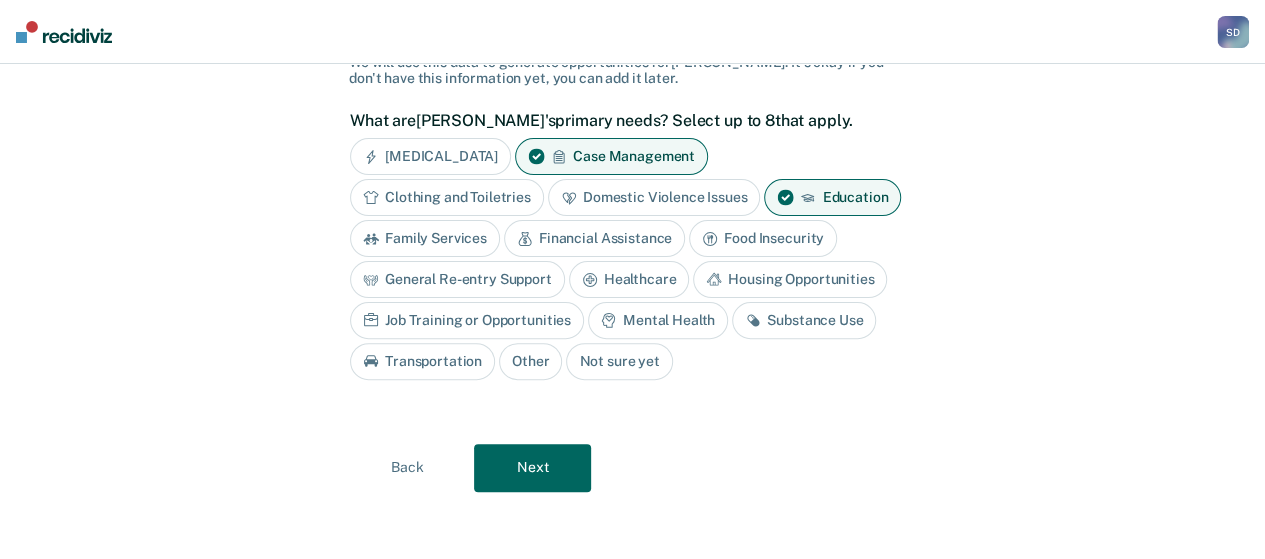 click on "Financial Assistance" at bounding box center [594, 238] 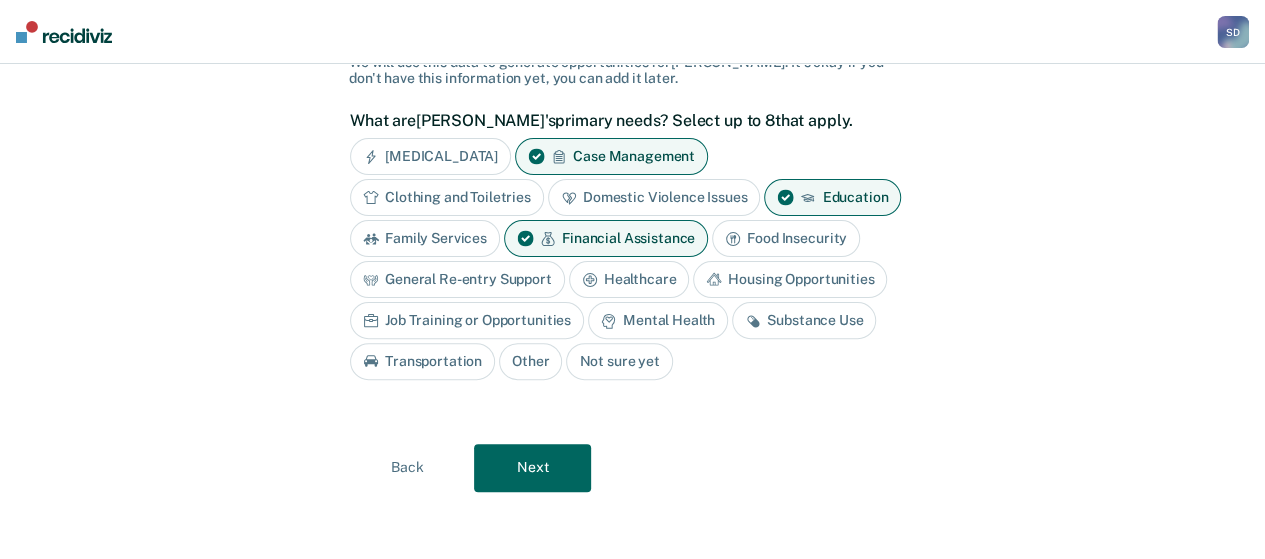 click on "Food Insecurity" at bounding box center [786, 238] 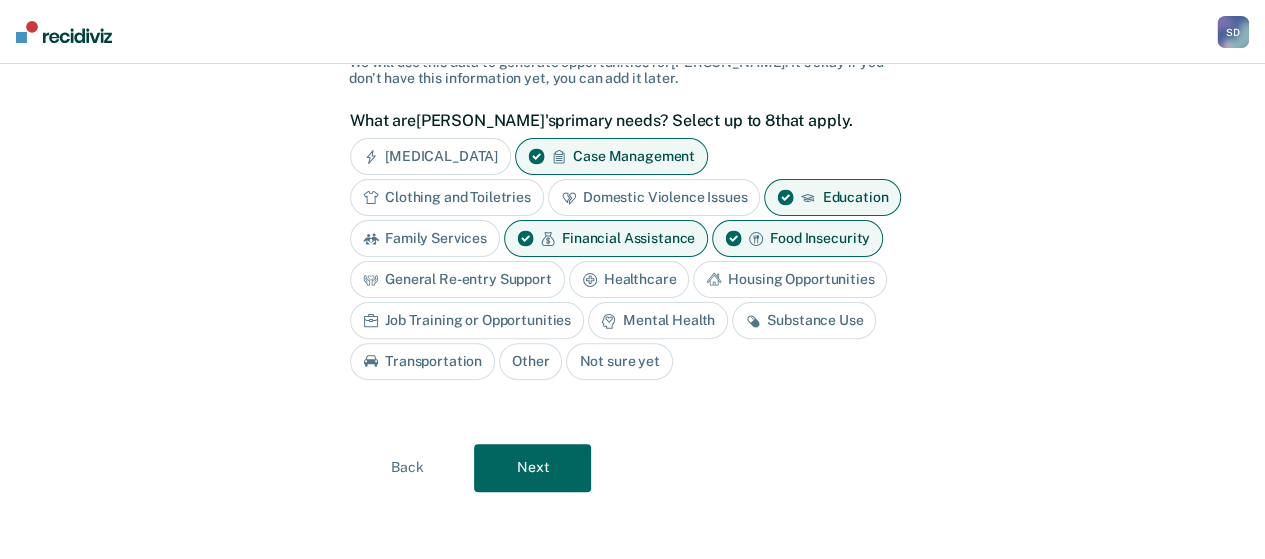 click on "General Re-entry Support" at bounding box center [457, 279] 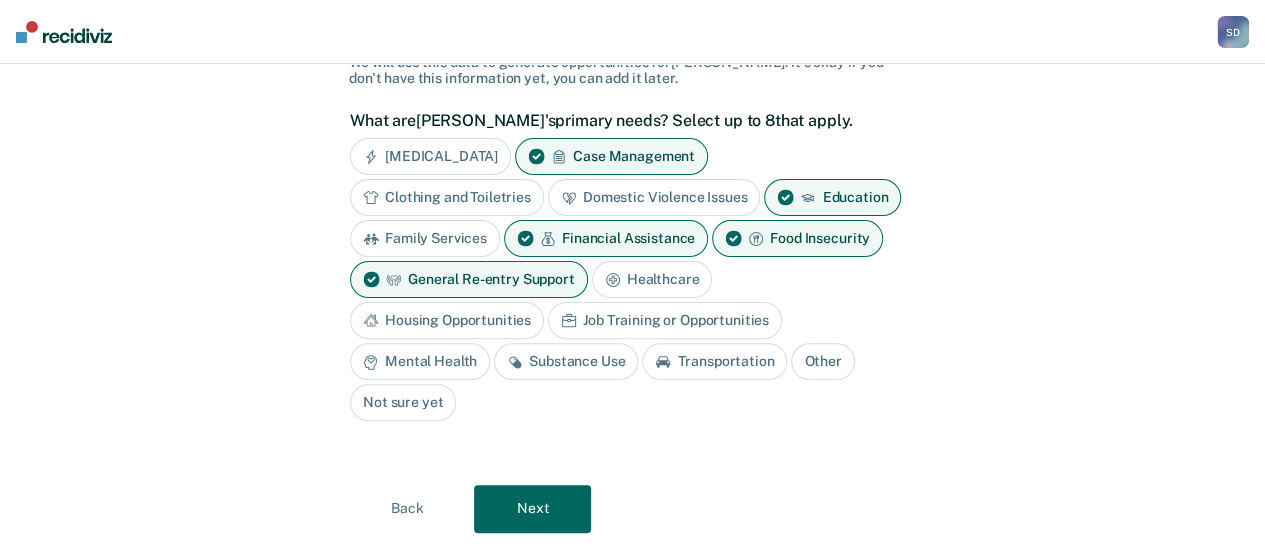 click on "Housing Opportunities" at bounding box center (447, 320) 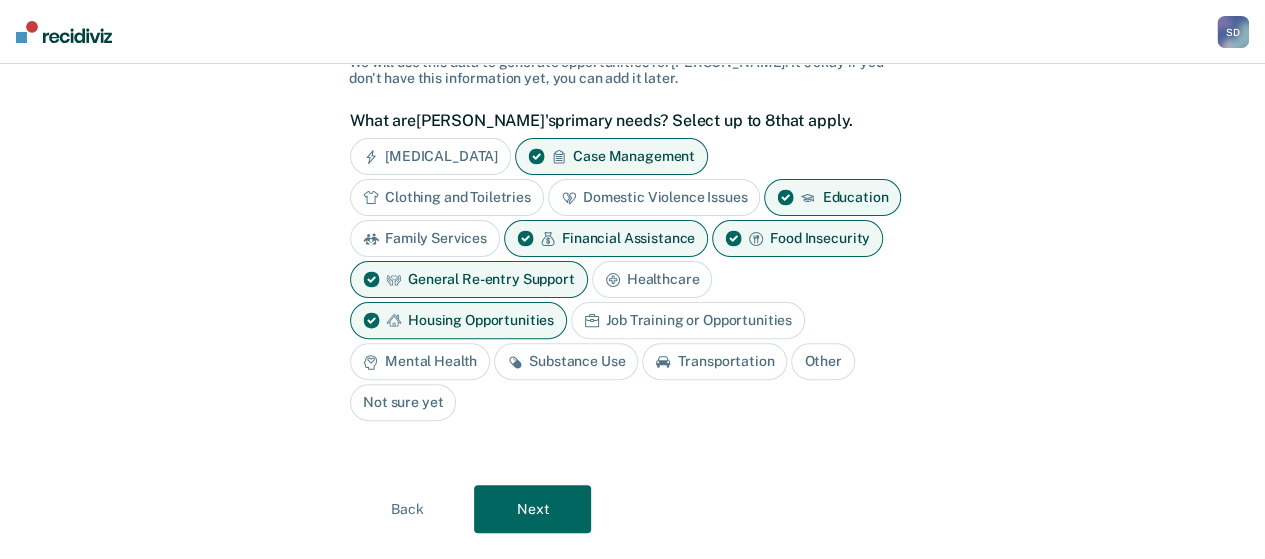 click on "Job Training or Opportunities" at bounding box center [688, 320] 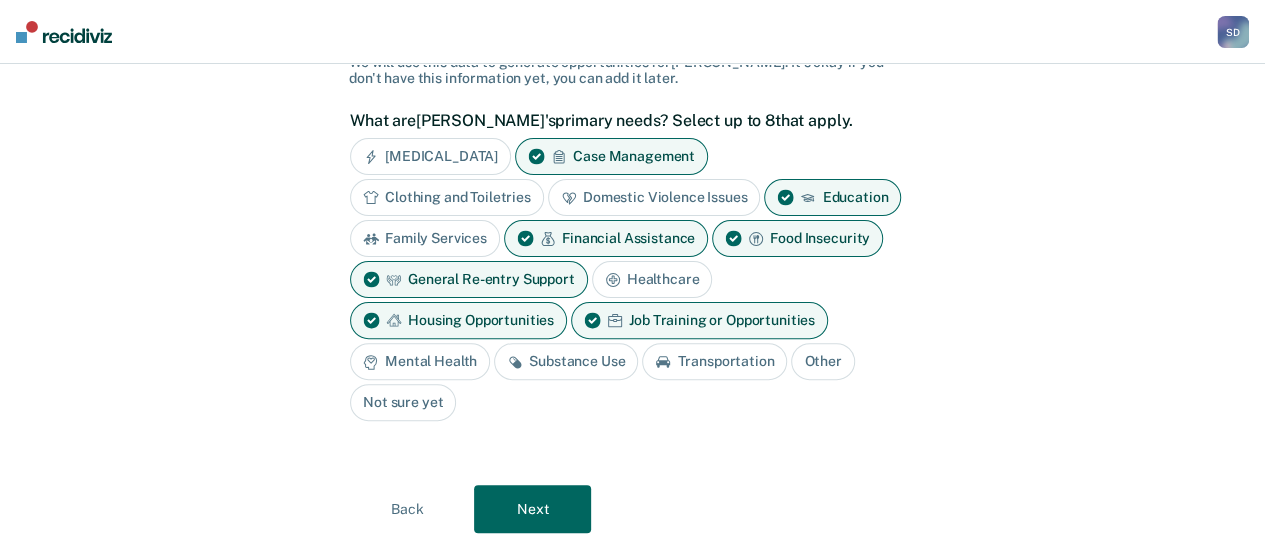 click on "Mental Health" at bounding box center (420, 361) 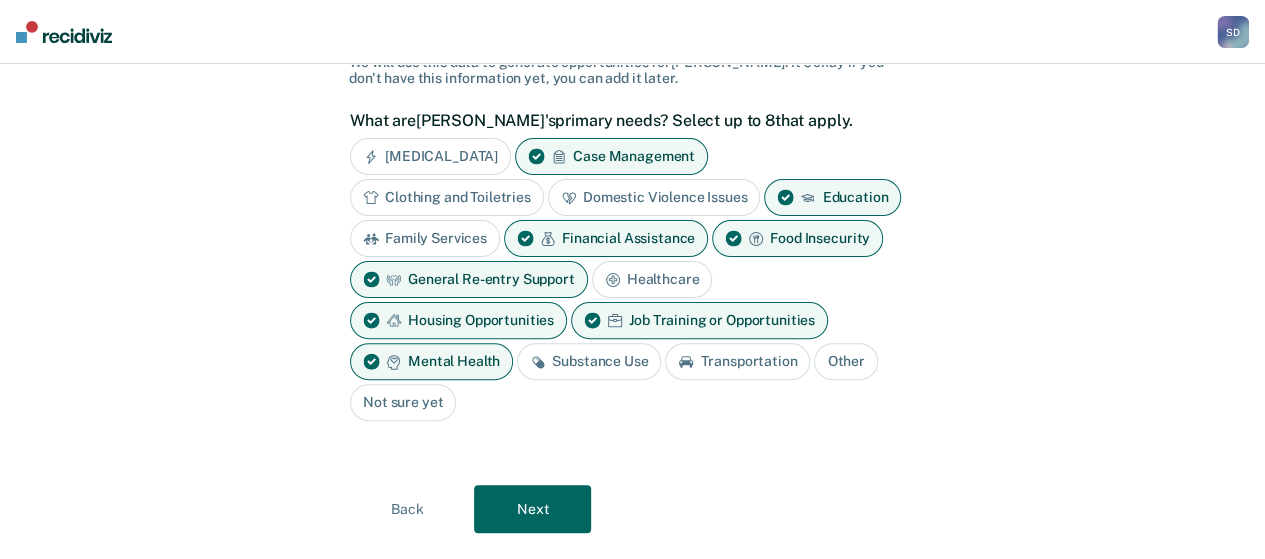 click on "Transportation" at bounding box center [737, 361] 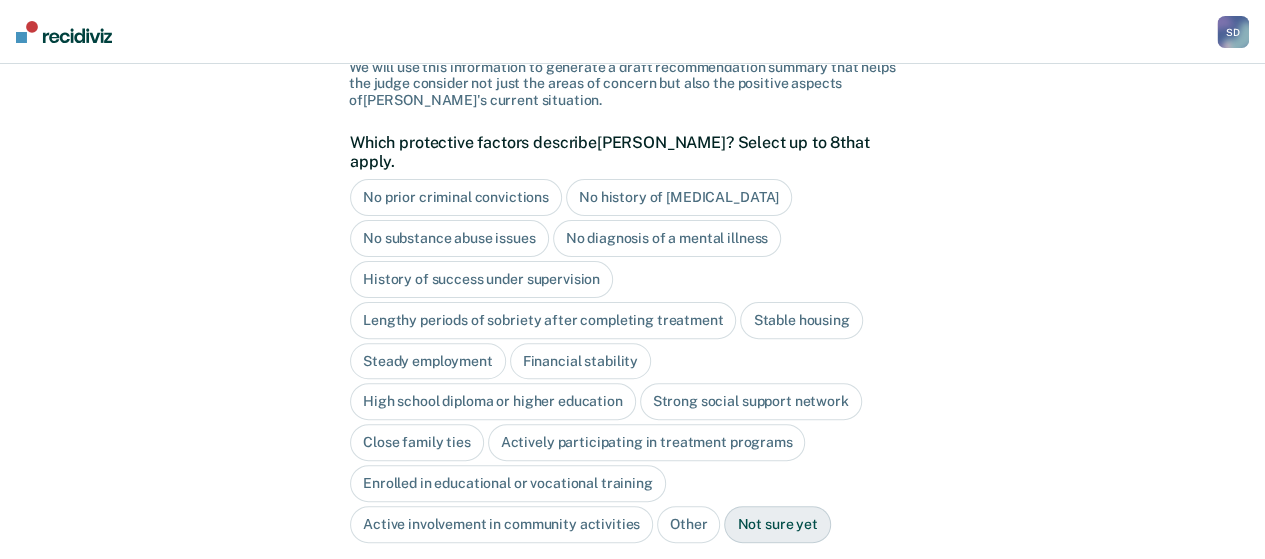 scroll, scrollTop: 247, scrollLeft: 0, axis: vertical 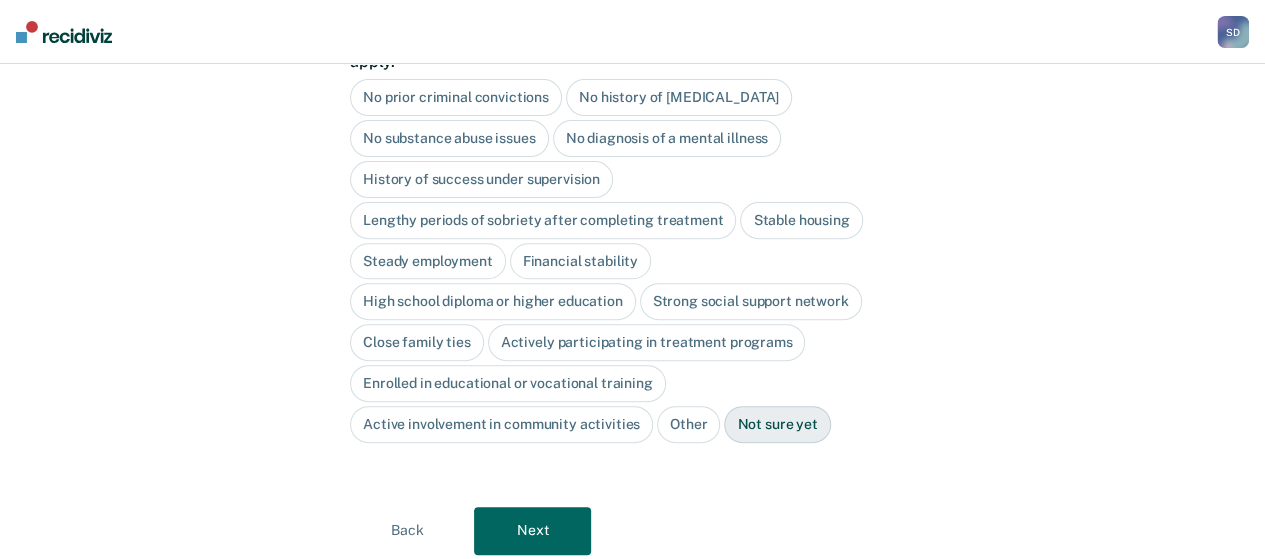 click on "Lengthy periods of sobriety after completing treatment" at bounding box center (543, 220) 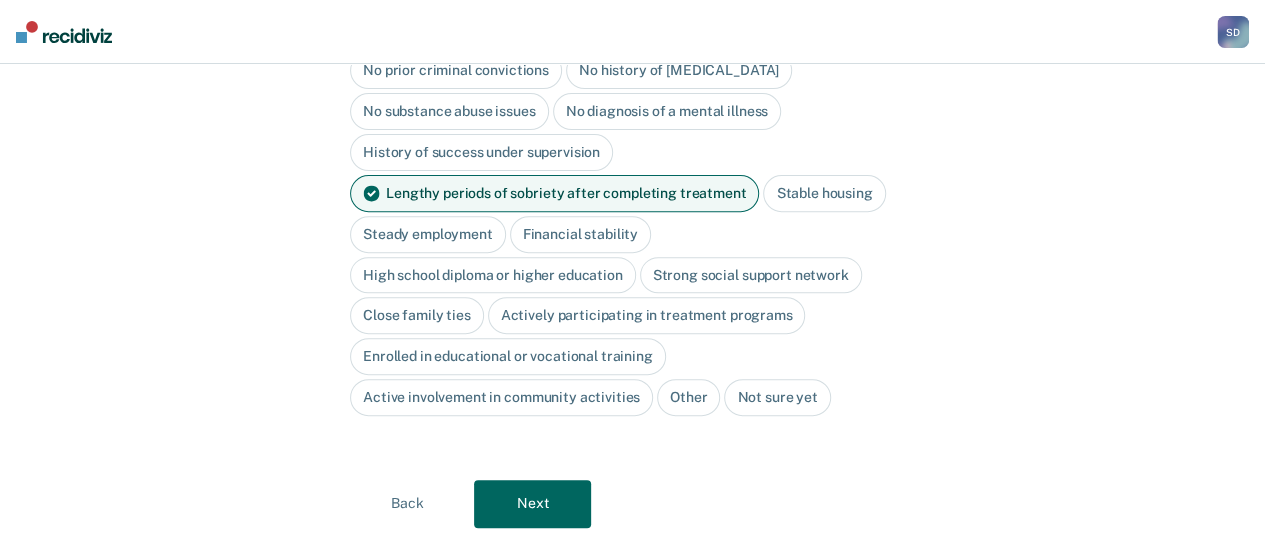 scroll, scrollTop: 289, scrollLeft: 0, axis: vertical 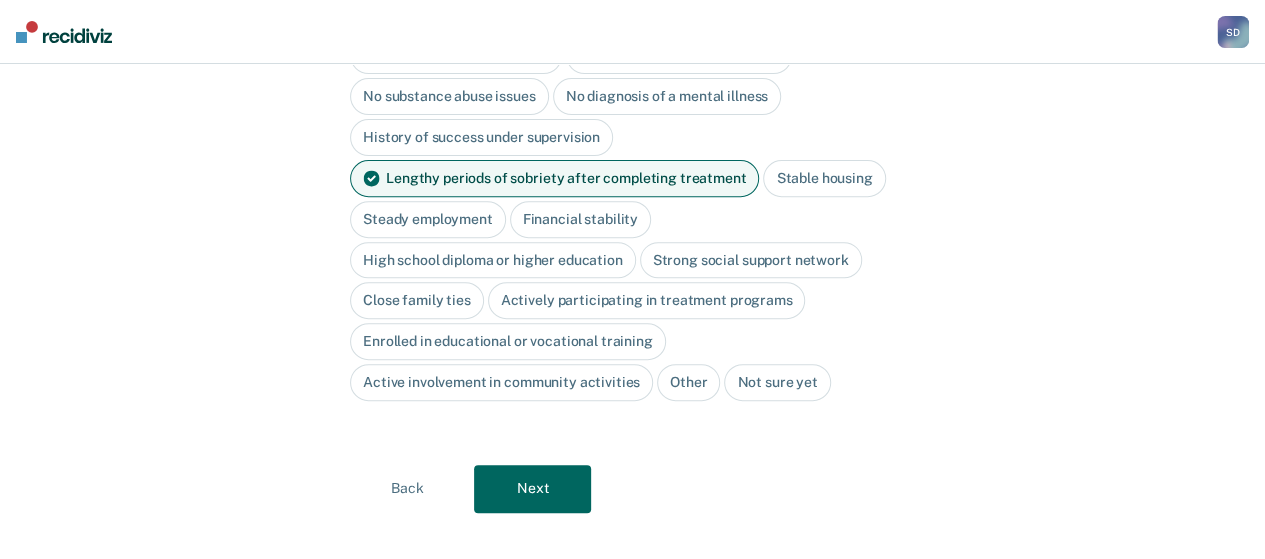 drag, startPoint x: 526, startPoint y: 454, endPoint x: 536, endPoint y: 449, distance: 11.18034 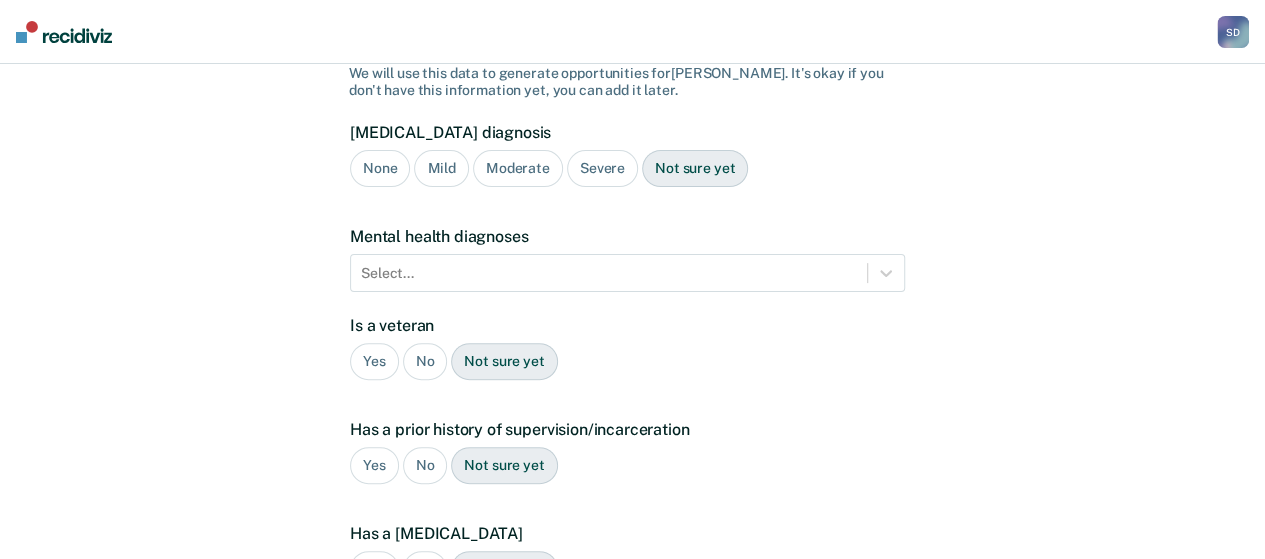scroll, scrollTop: 200, scrollLeft: 0, axis: vertical 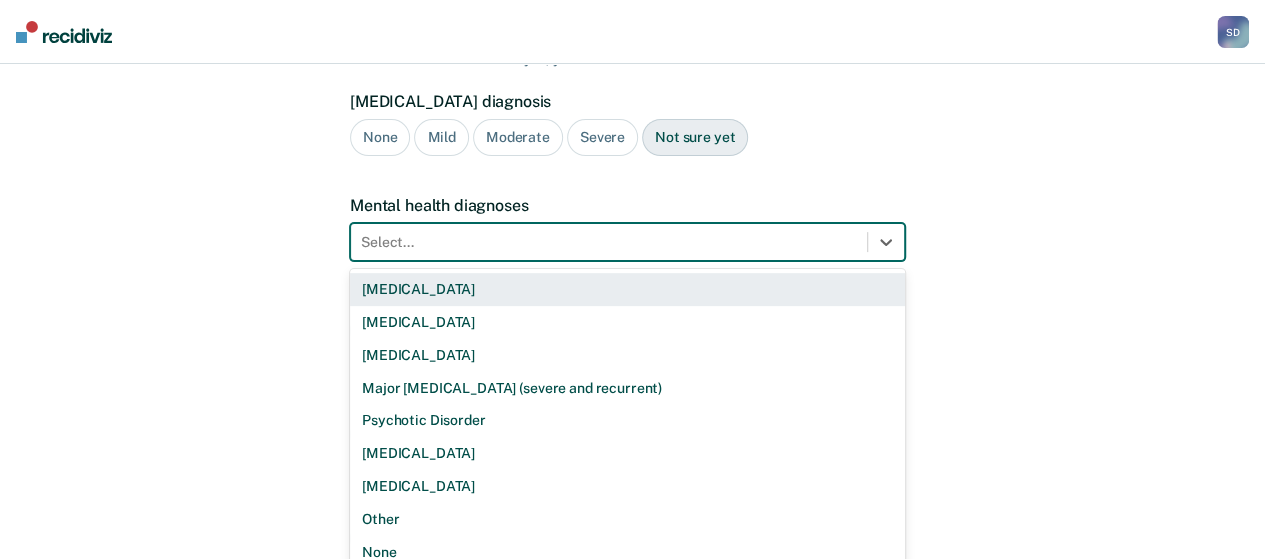 click at bounding box center (609, 242) 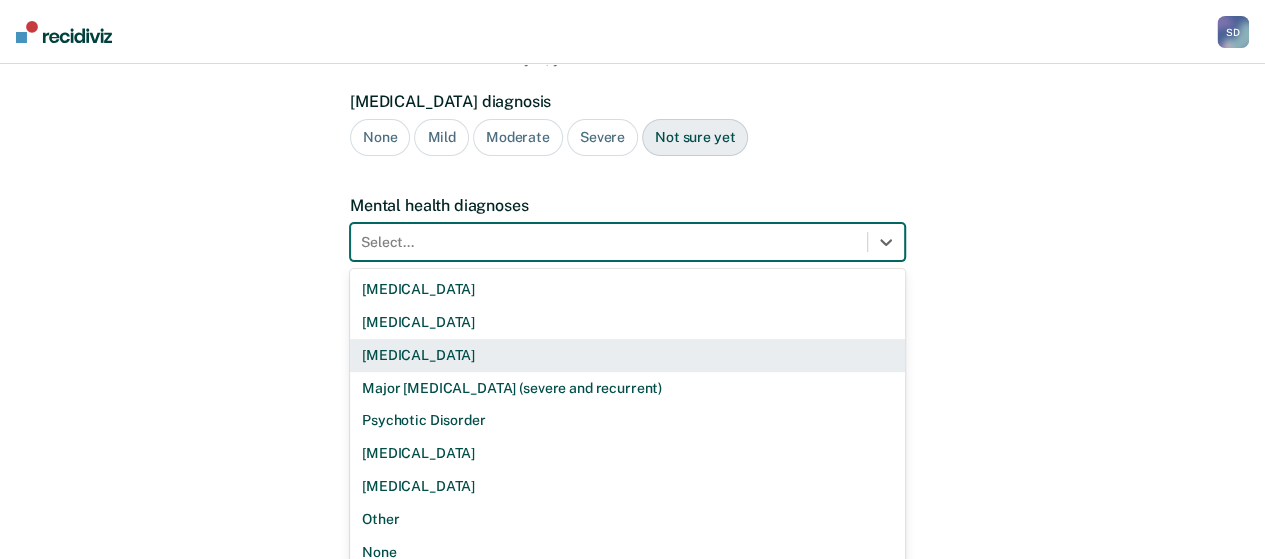 scroll, scrollTop: 3, scrollLeft: 0, axis: vertical 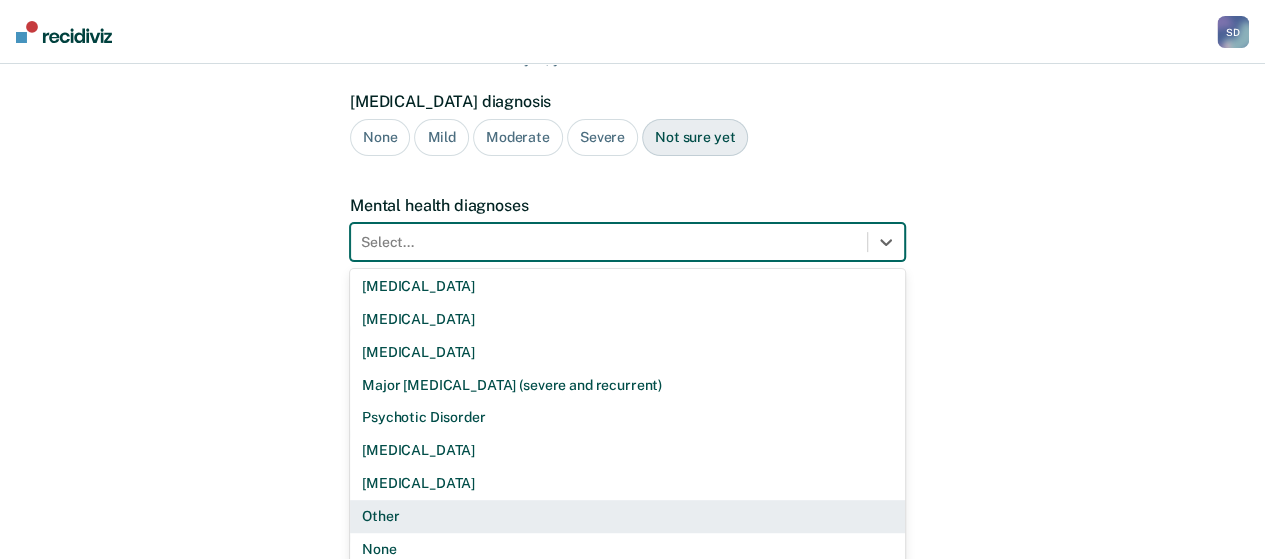 click on "Other" at bounding box center [627, 516] 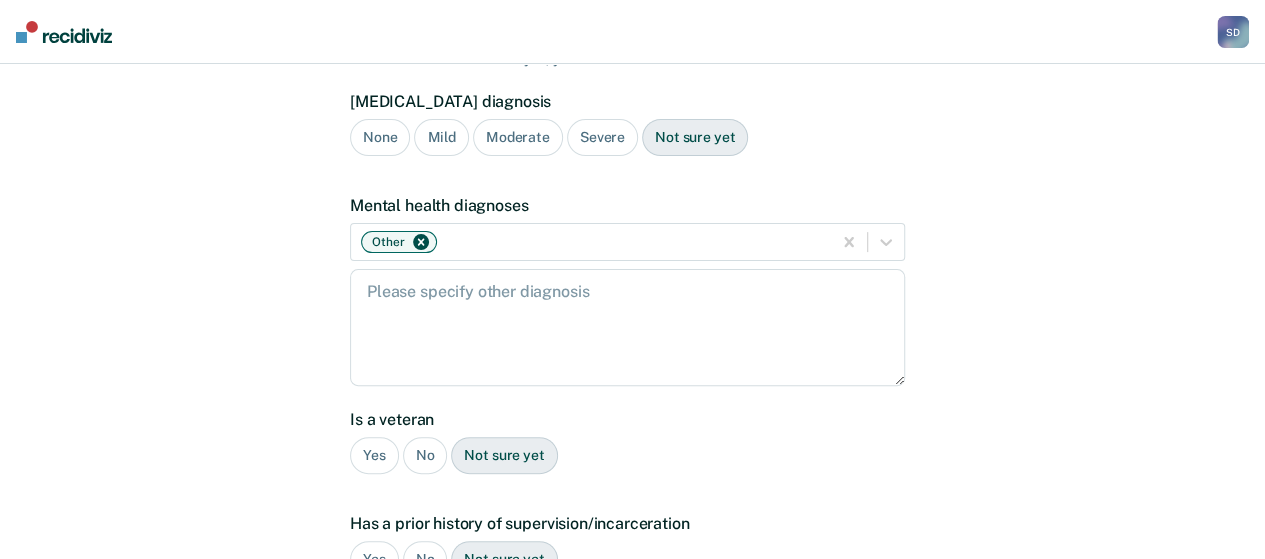 click on "A few more details to determine if  [PERSON_NAME]  meets eligibility for community opportunities We will use this data to generate opportunities for  [PERSON_NAME] . It's okay if you don't have this information yet, you can add it later.   [MEDICAL_DATA] diagnosis  None Mild Moderate Severe Not sure yet Mental health diagnoses  Other Is a veteran  Yes No Not sure yet Has a prior history of supervision/incarceration   Yes No Not sure yet Has a [MEDICAL_DATA]  Yes No Not sure yet Has an open child protective services case   Yes No Not sure yet Plea  Guilty Not Guilty [PERSON_NAME] Plea Not sure yet Back Next" at bounding box center (632, 469) 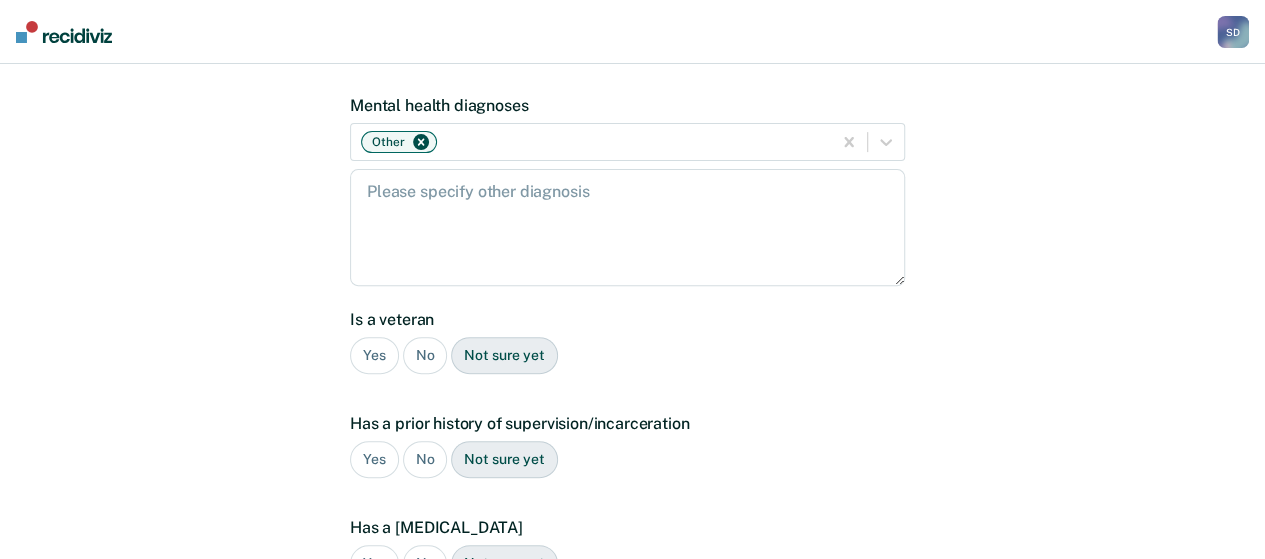 click on "No" at bounding box center [425, 355] 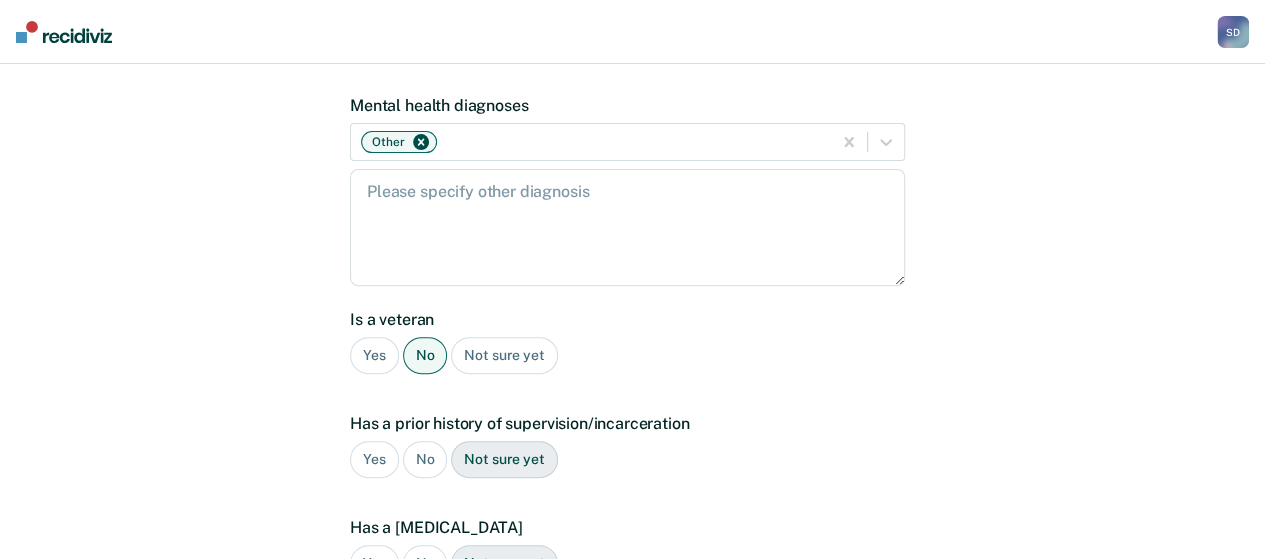 scroll, scrollTop: 400, scrollLeft: 0, axis: vertical 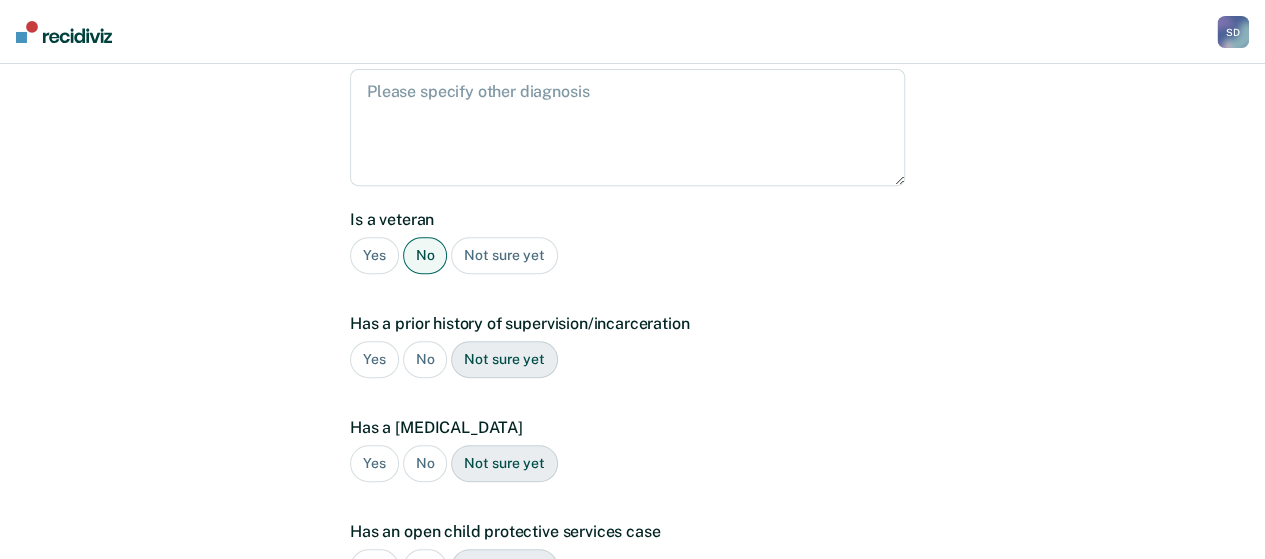 click on "Yes" at bounding box center (374, 359) 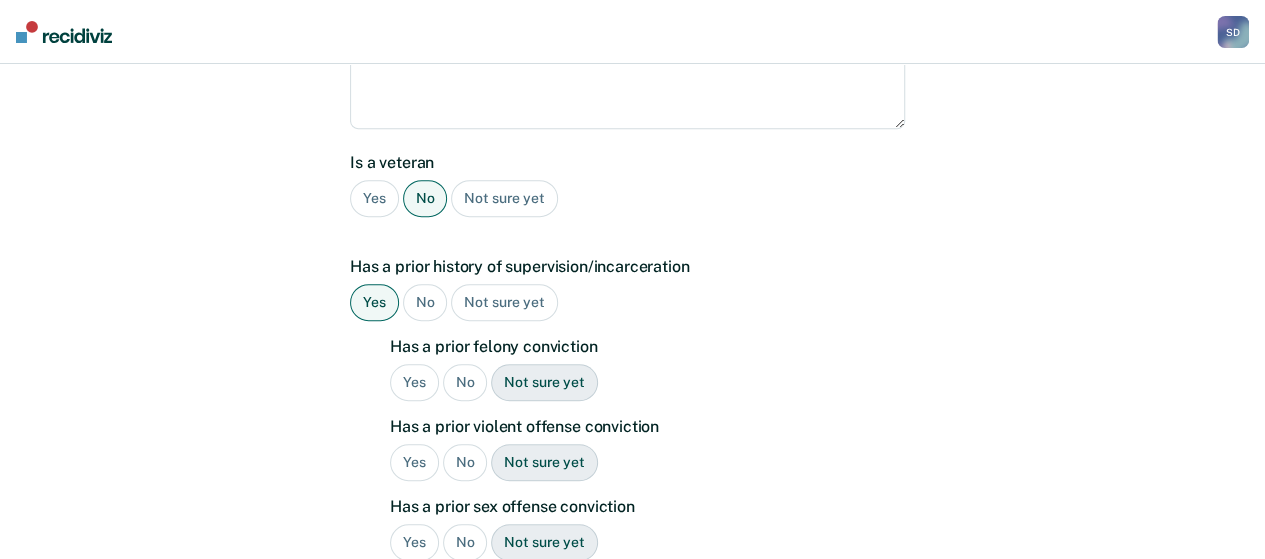 scroll, scrollTop: 500, scrollLeft: 0, axis: vertical 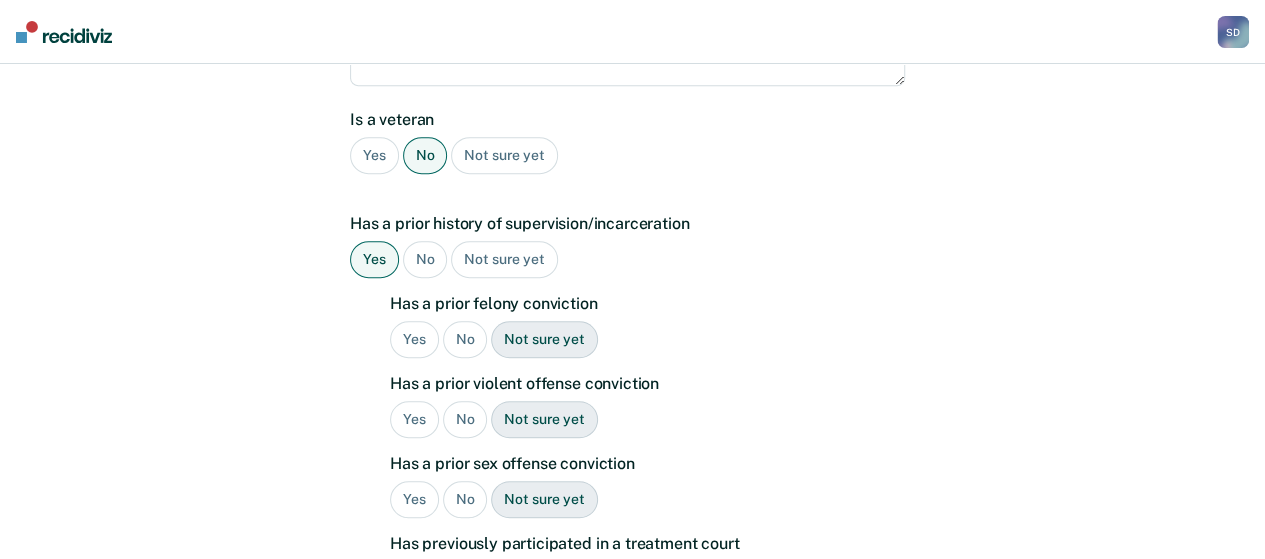 click on "No" at bounding box center (465, 339) 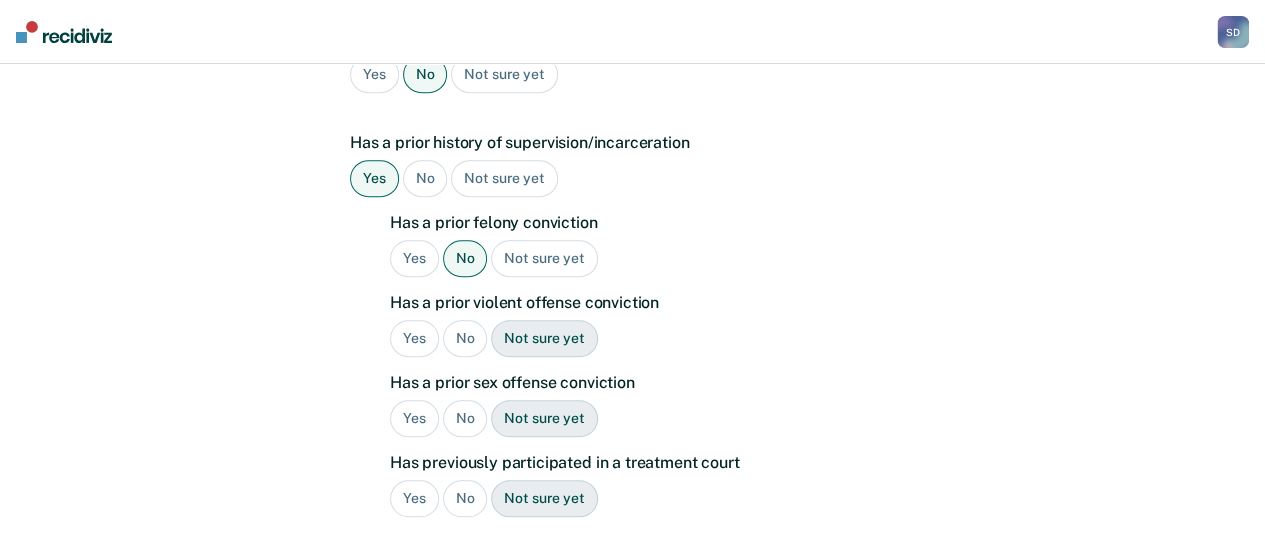 scroll, scrollTop: 600, scrollLeft: 0, axis: vertical 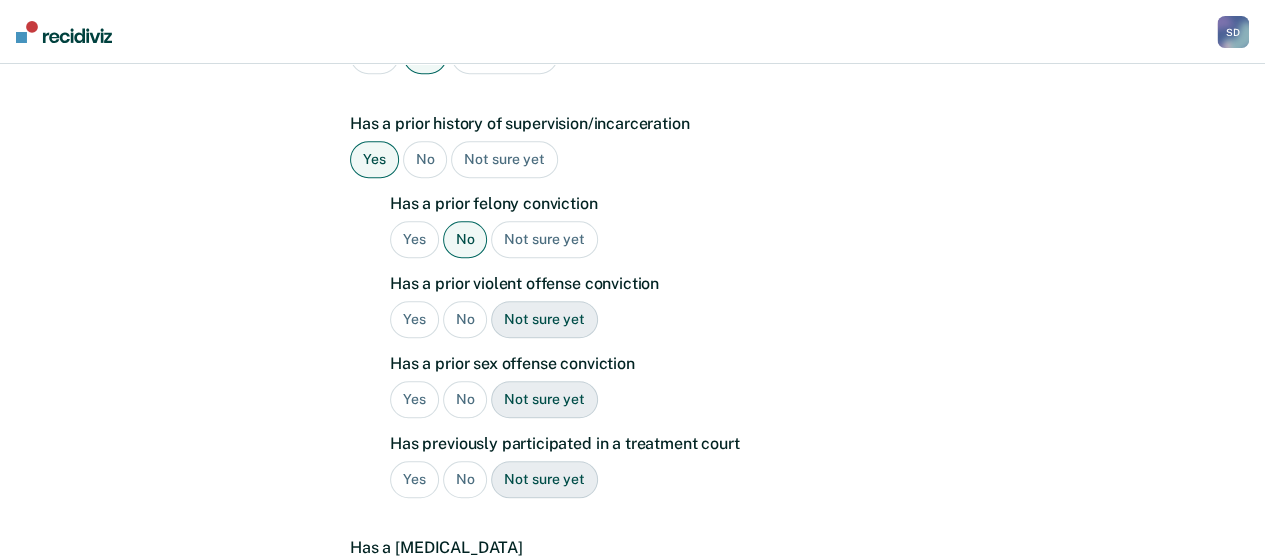 click on "Yes" at bounding box center (414, 319) 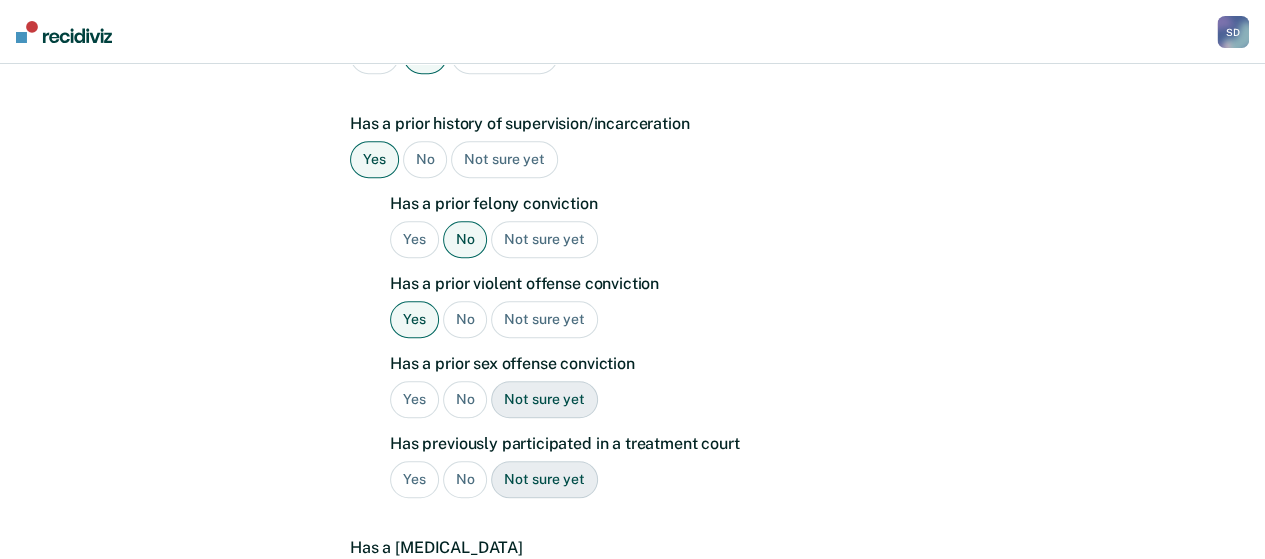 scroll, scrollTop: 700, scrollLeft: 0, axis: vertical 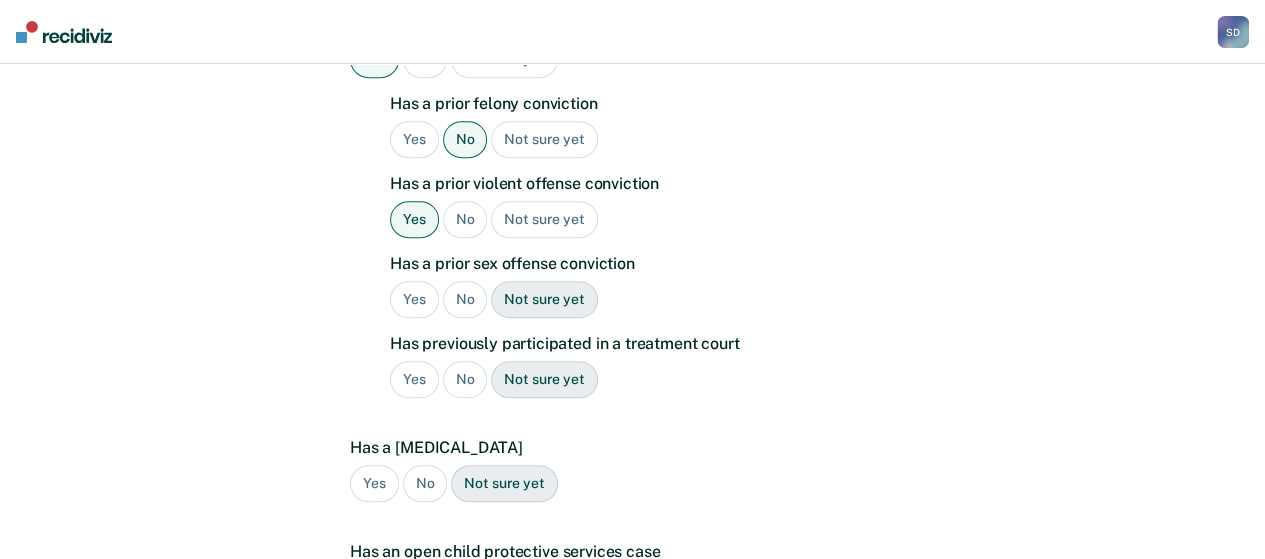 click on "No" at bounding box center (465, 299) 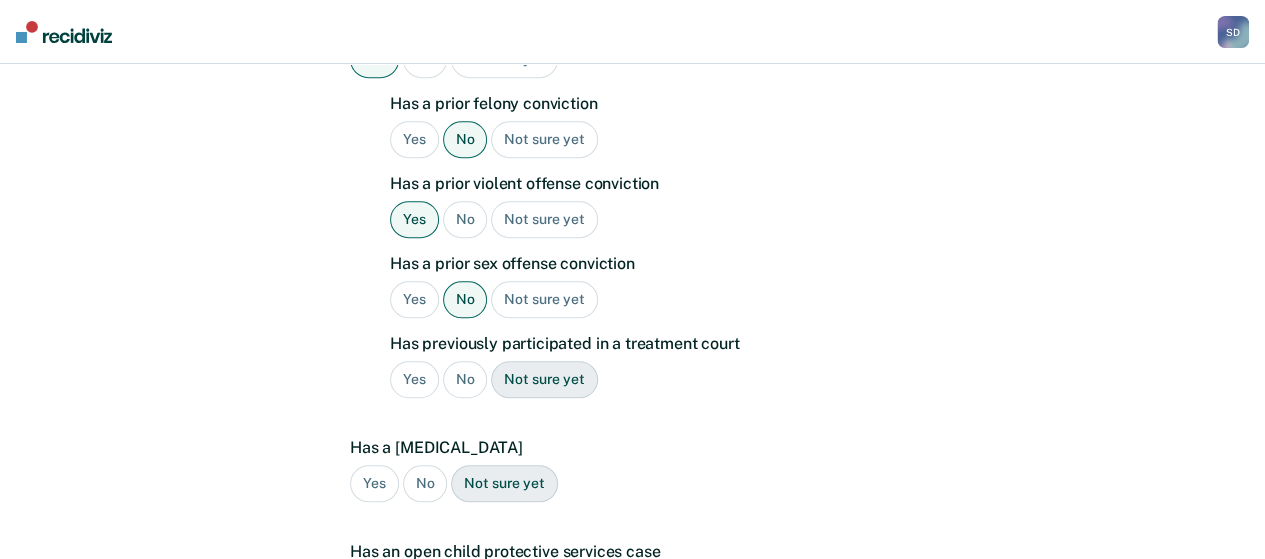 click on "No" at bounding box center [465, 379] 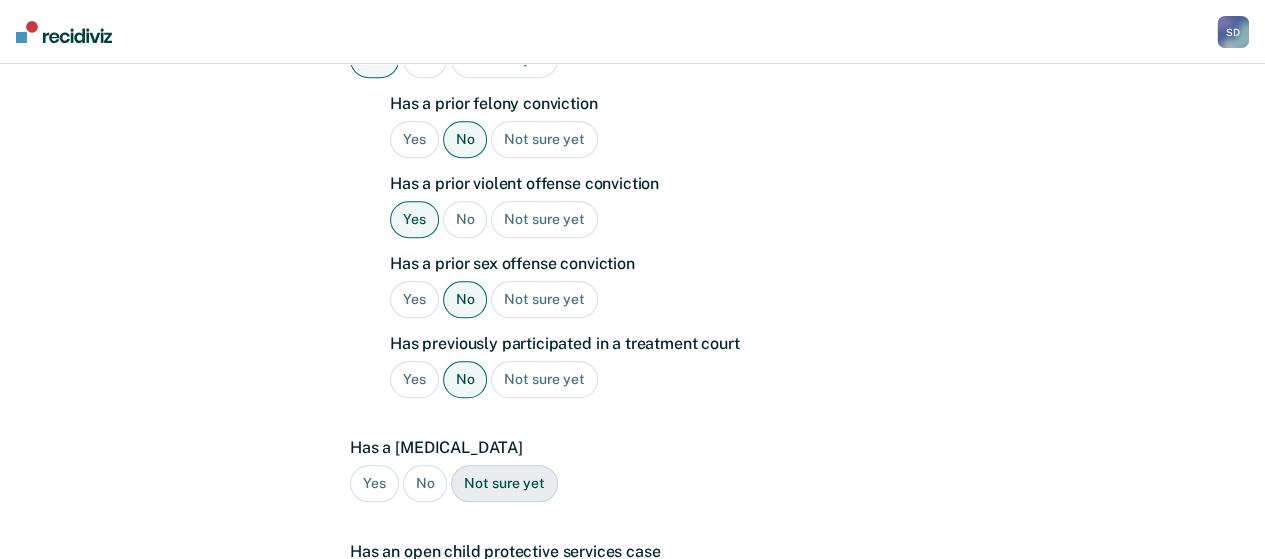 scroll, scrollTop: 800, scrollLeft: 0, axis: vertical 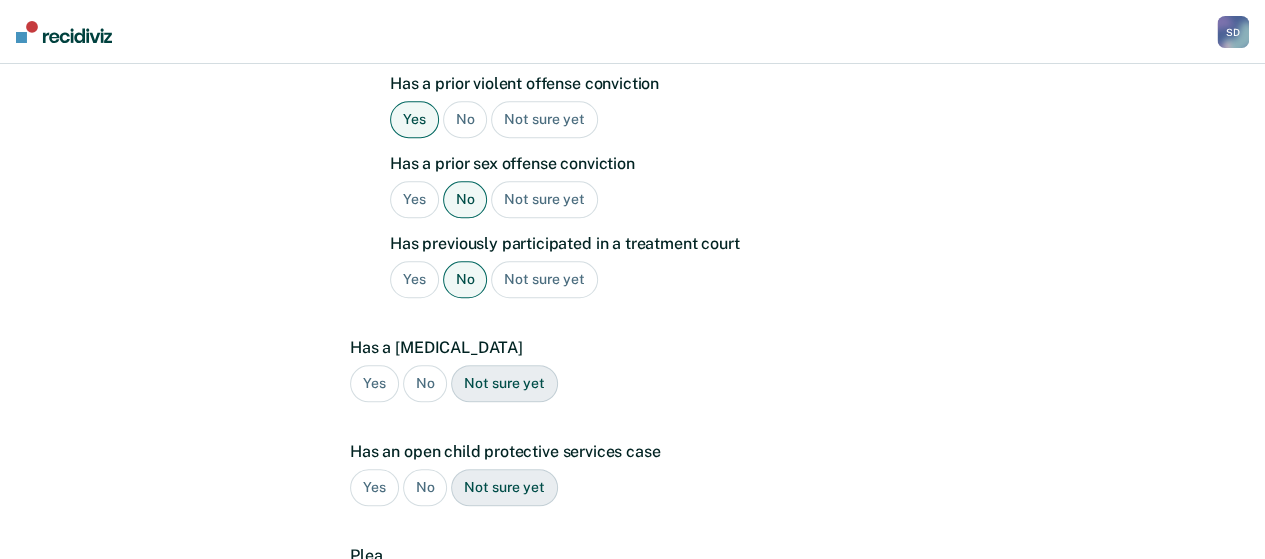 click on "No" at bounding box center [425, 383] 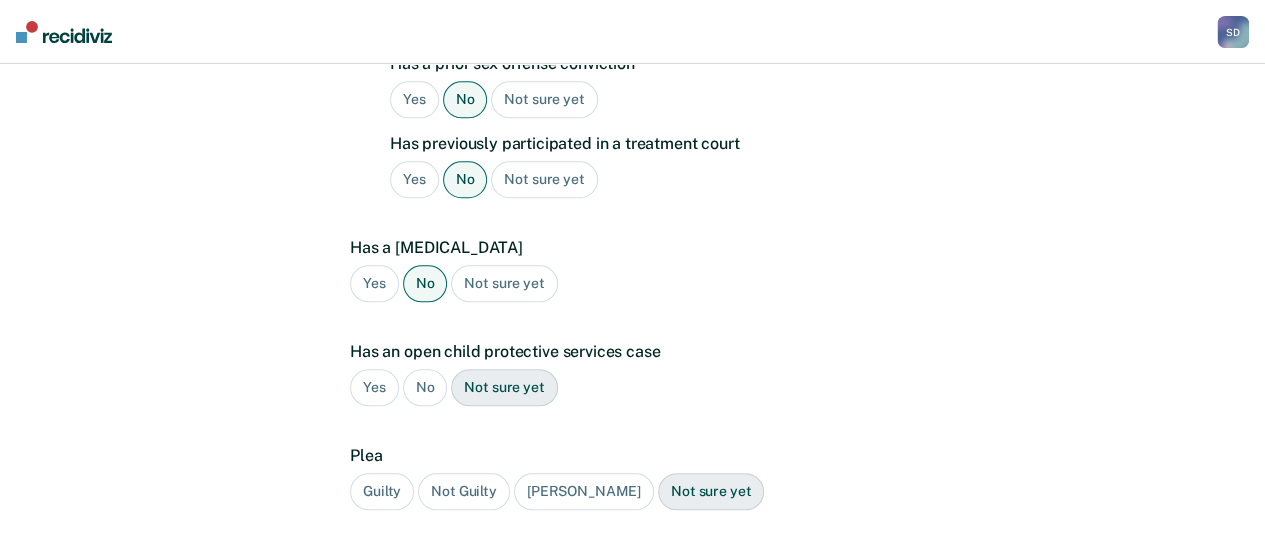 click on "No" at bounding box center [425, 387] 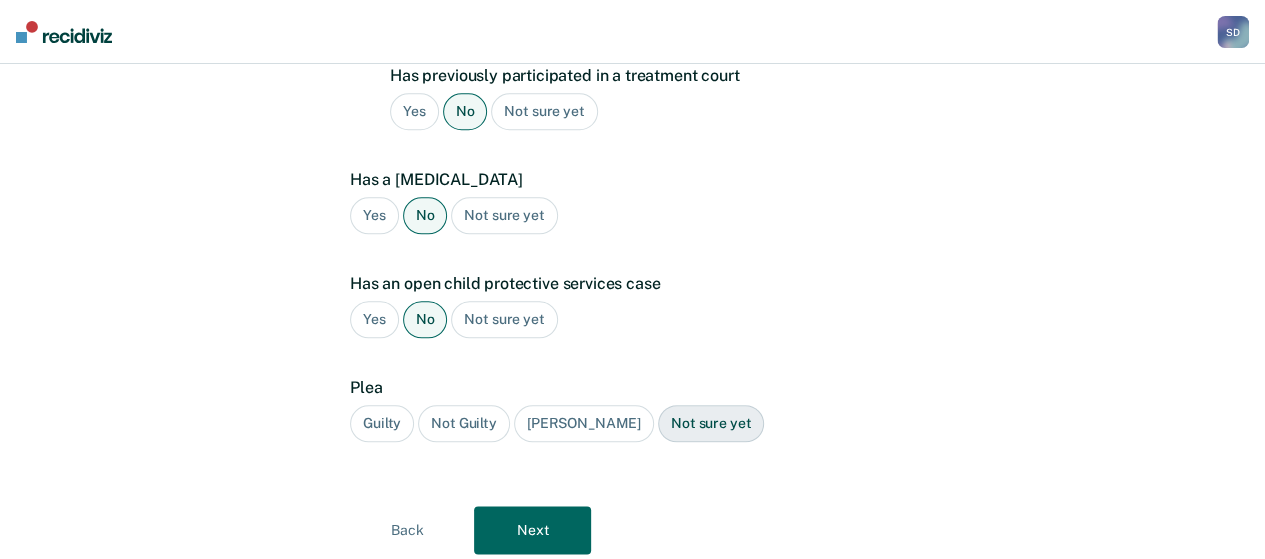 scroll, scrollTop: 999, scrollLeft: 0, axis: vertical 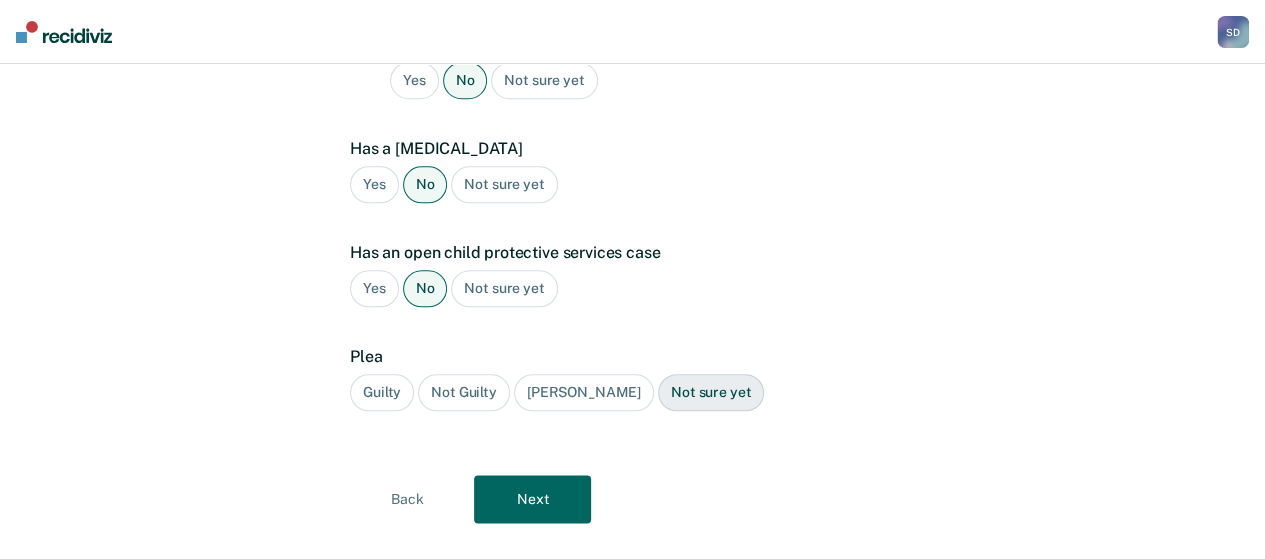 click on "Guilty" at bounding box center (382, 392) 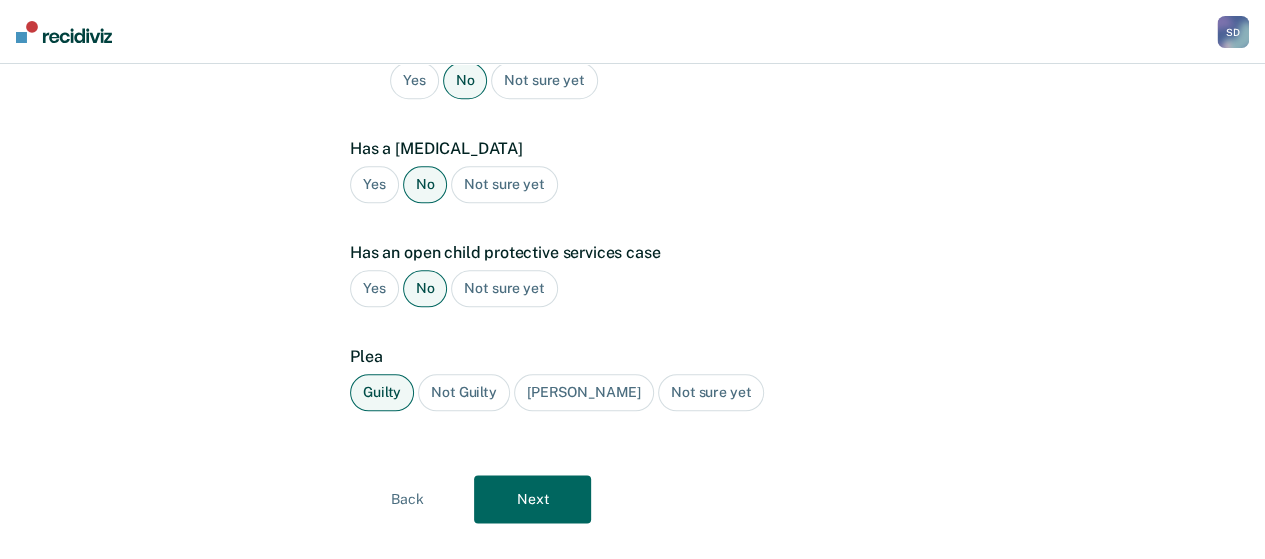 click on "A few more details to determine if  [PERSON_NAME]  meets eligibility for community opportunities We will use this data to generate opportunities for  [PERSON_NAME] . It's okay if you don't have this information yet, you can add it later.   [MEDICAL_DATA] diagnosis  None Mild Moderate Severe Not sure yet Mental health diagnoses  Other Is a veteran  Yes No Not sure yet Has a prior history of supervision/incarceration   Yes No Not sure yet Has a prior felony conviction  Yes No Not sure yet Has a prior violent offense conviction   Yes No Not sure yet Has a prior sex offense conviction   Yes No Not sure yet Has previously participated in a treatment court   Yes No Not sure yet Has a [MEDICAL_DATA]  Yes No Not sure yet Has an open child protective services case   Yes No Not sure yet Plea  Guilty Not Guilty [PERSON_NAME] Plea Not sure yet Back Next" at bounding box center (632, -170) 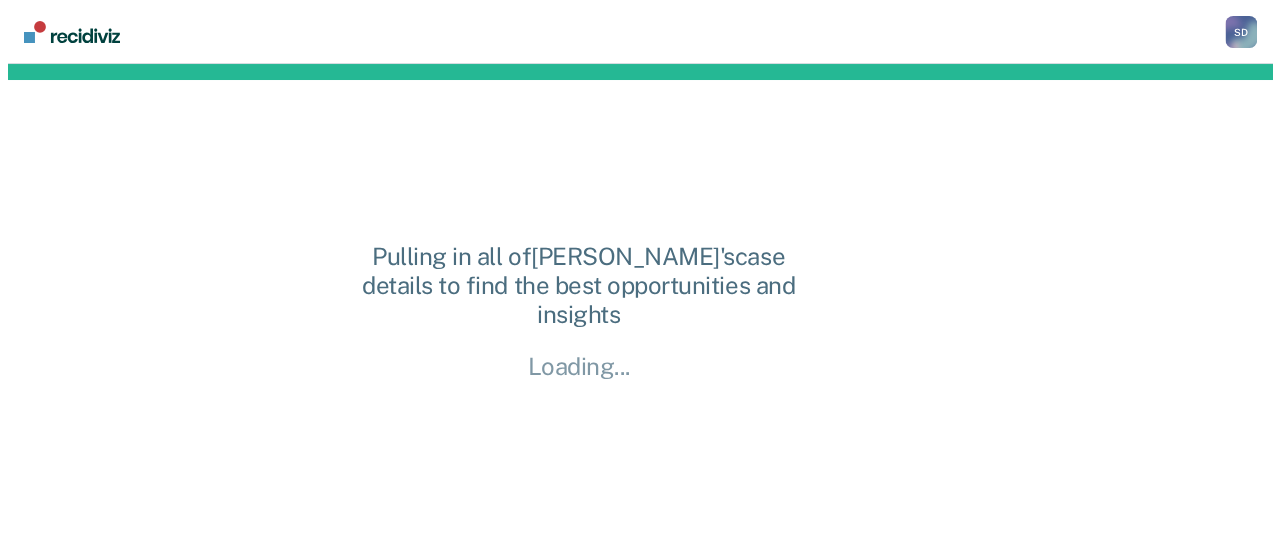 scroll, scrollTop: 0, scrollLeft: 0, axis: both 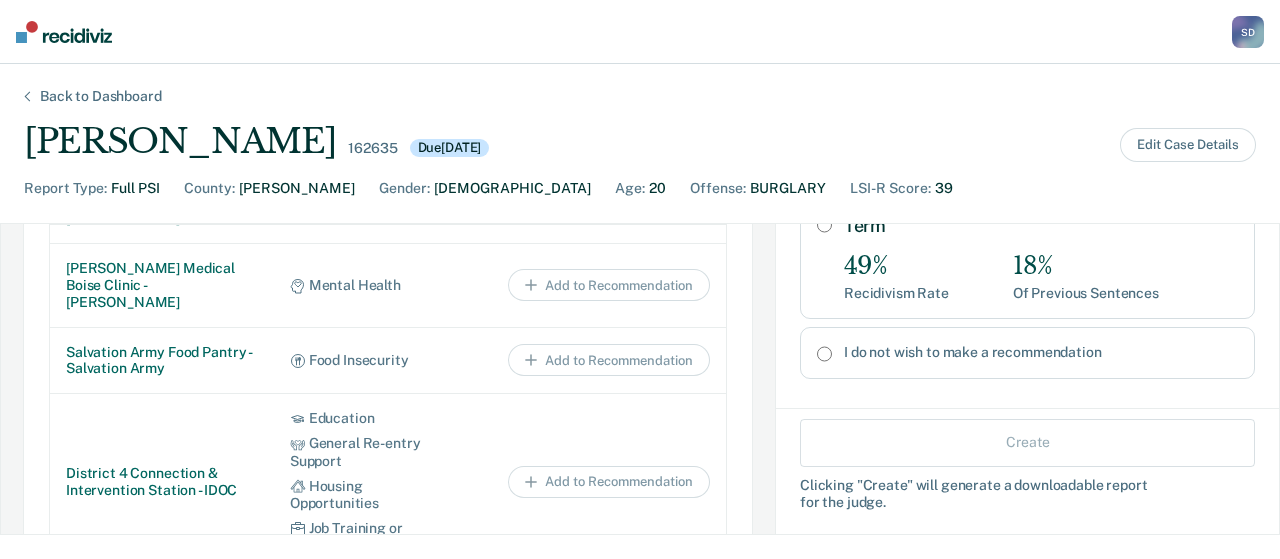 click on "I do not wish to make a recommendation" at bounding box center (824, 354) 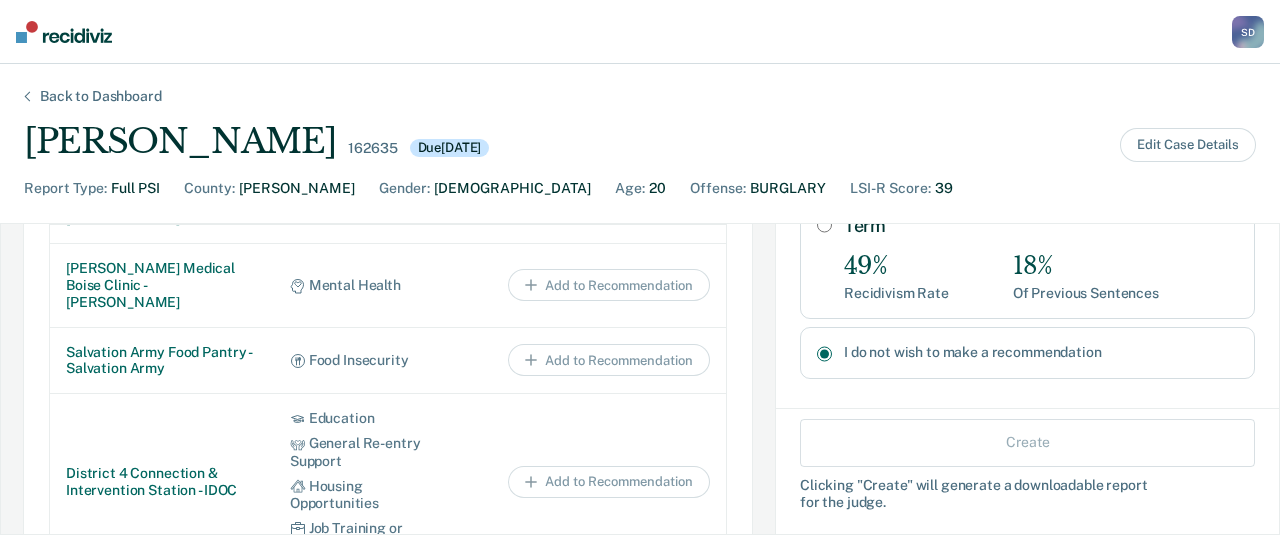 radio on "true" 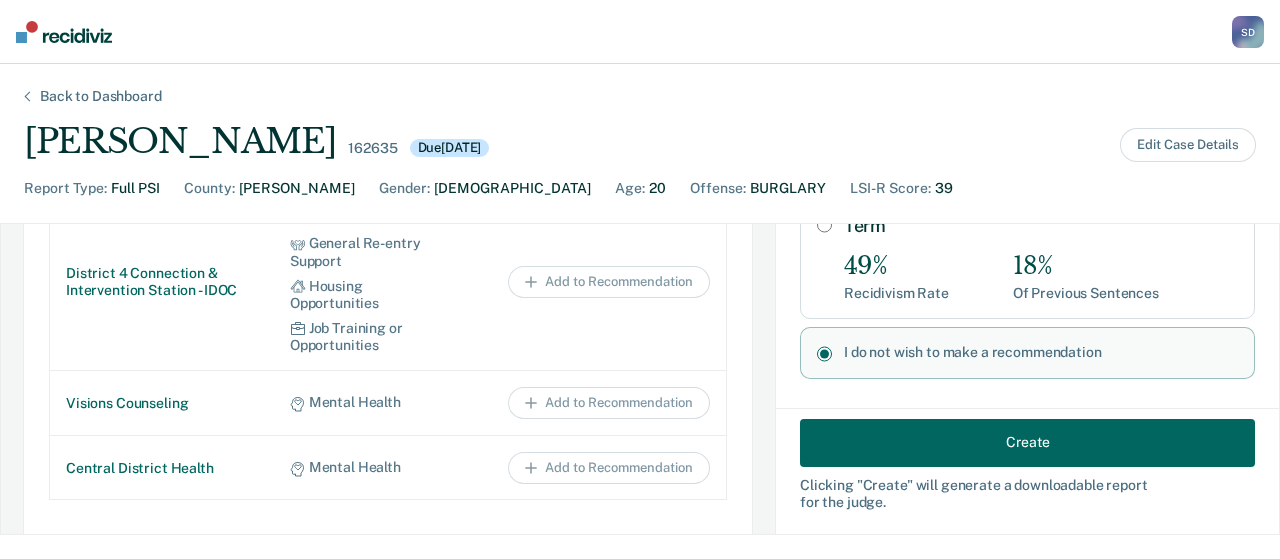 click on "Create" at bounding box center (1027, 442) 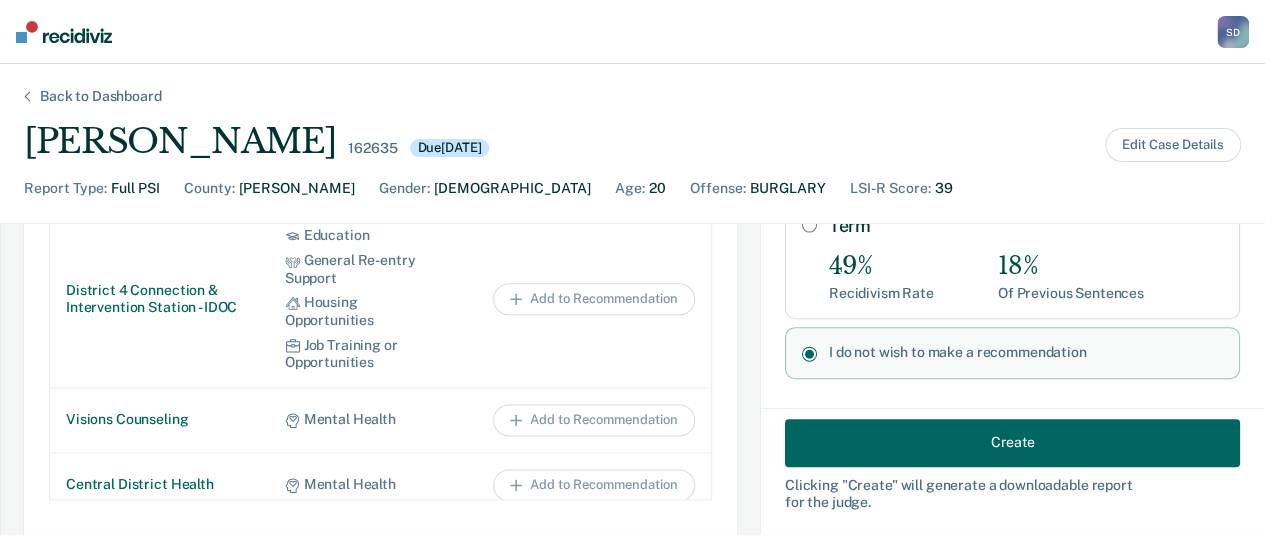 scroll, scrollTop: 1334, scrollLeft: 0, axis: vertical 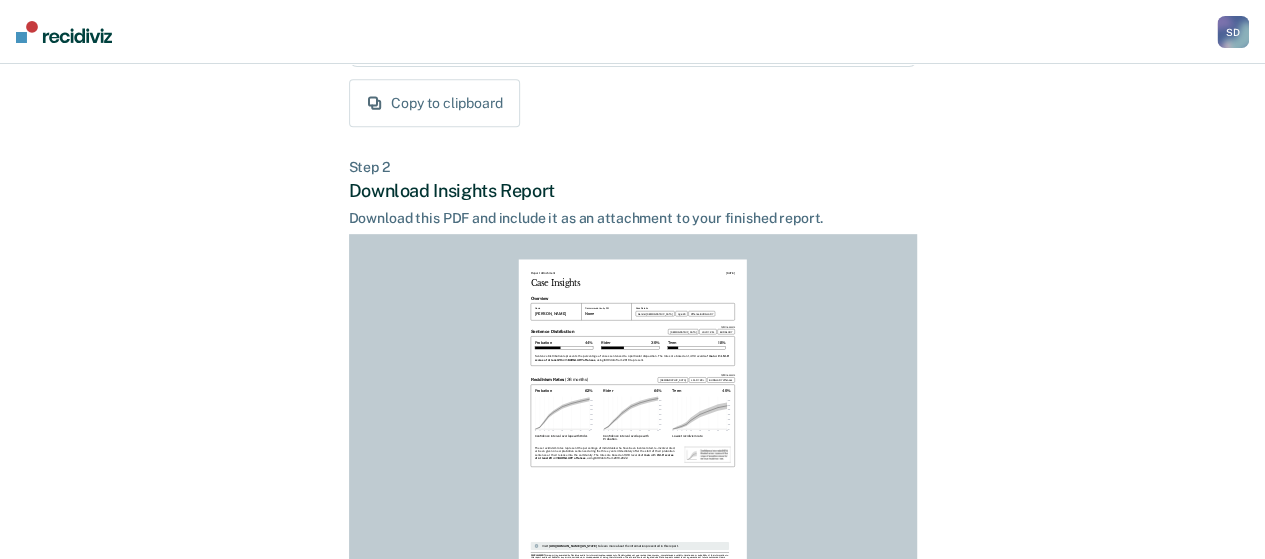 click on "Copy to clipboard" at bounding box center [434, 103] 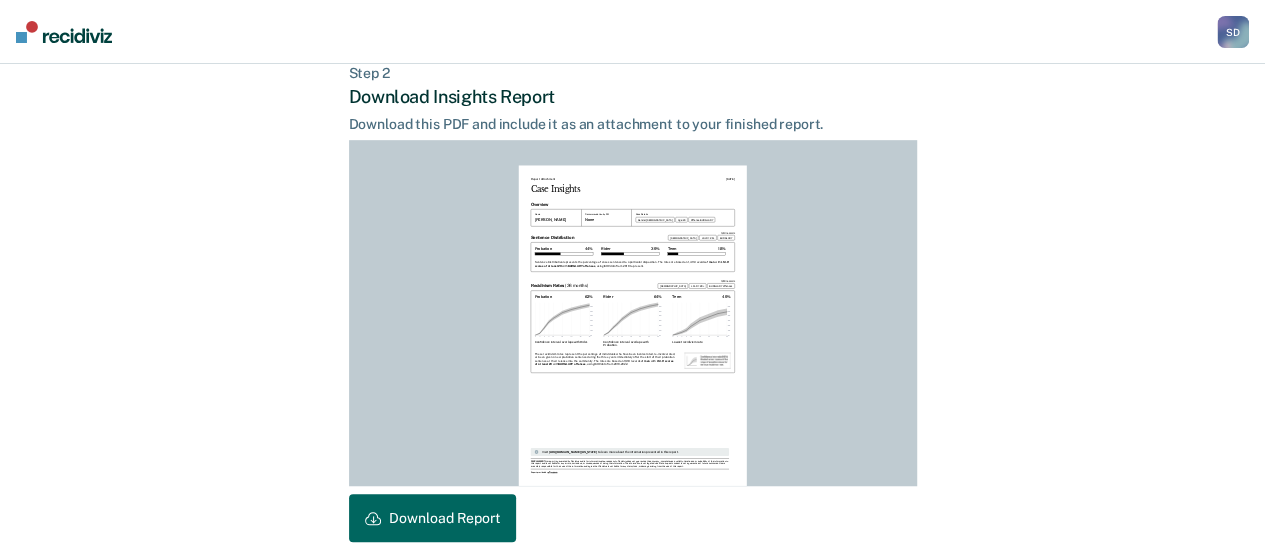 scroll, scrollTop: 580, scrollLeft: 0, axis: vertical 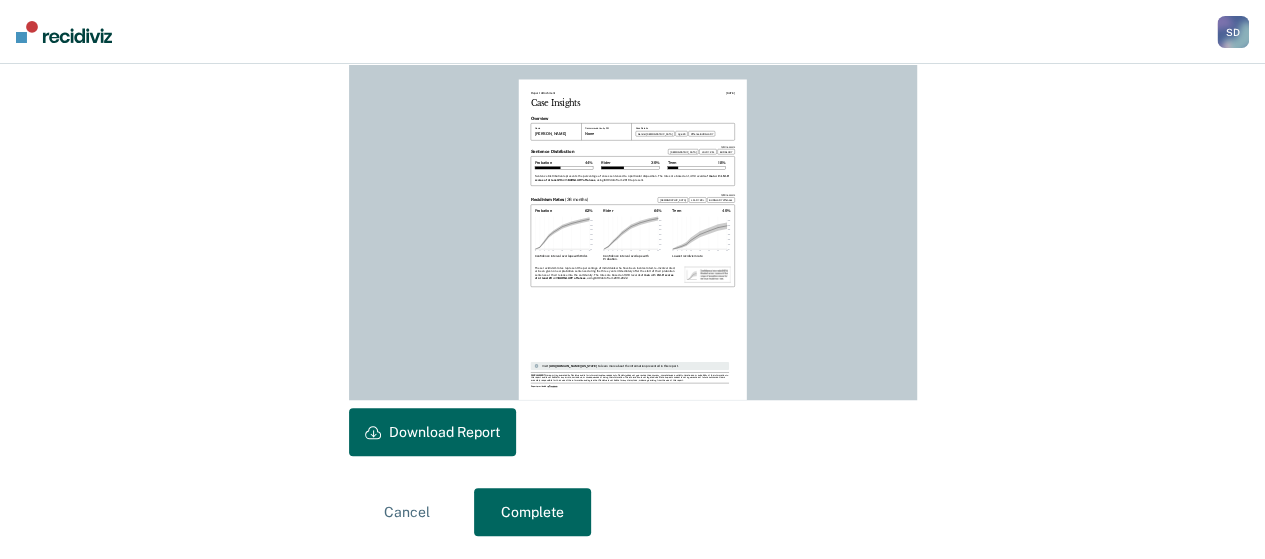 drag, startPoint x: 424, startPoint y: 414, endPoint x: 910, endPoint y: 70, distance: 595.4259 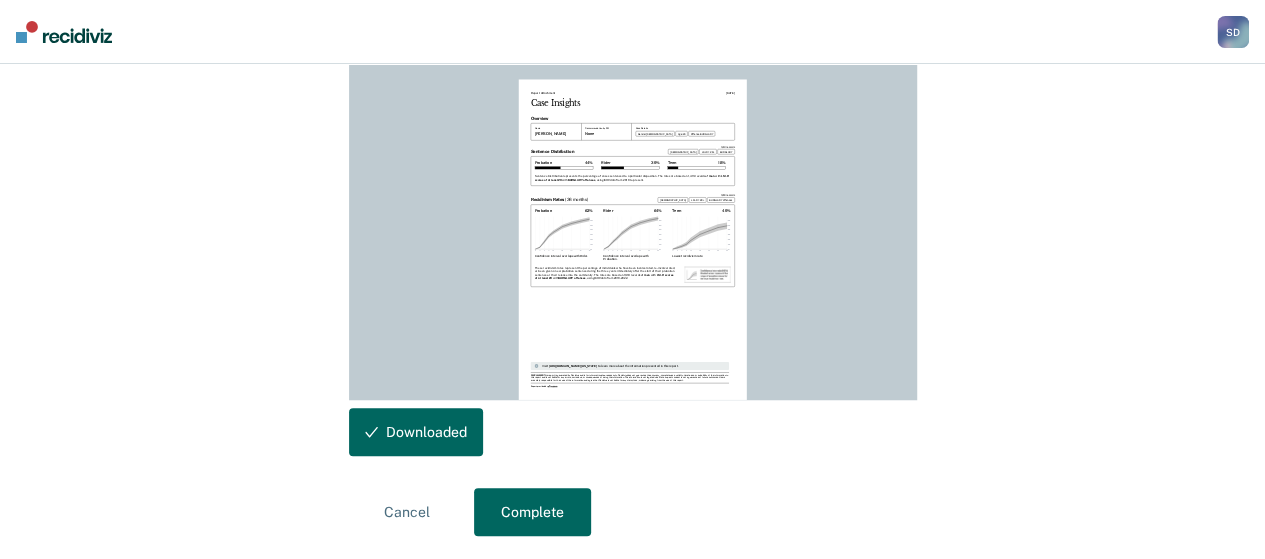 scroll, scrollTop: 0, scrollLeft: 0, axis: both 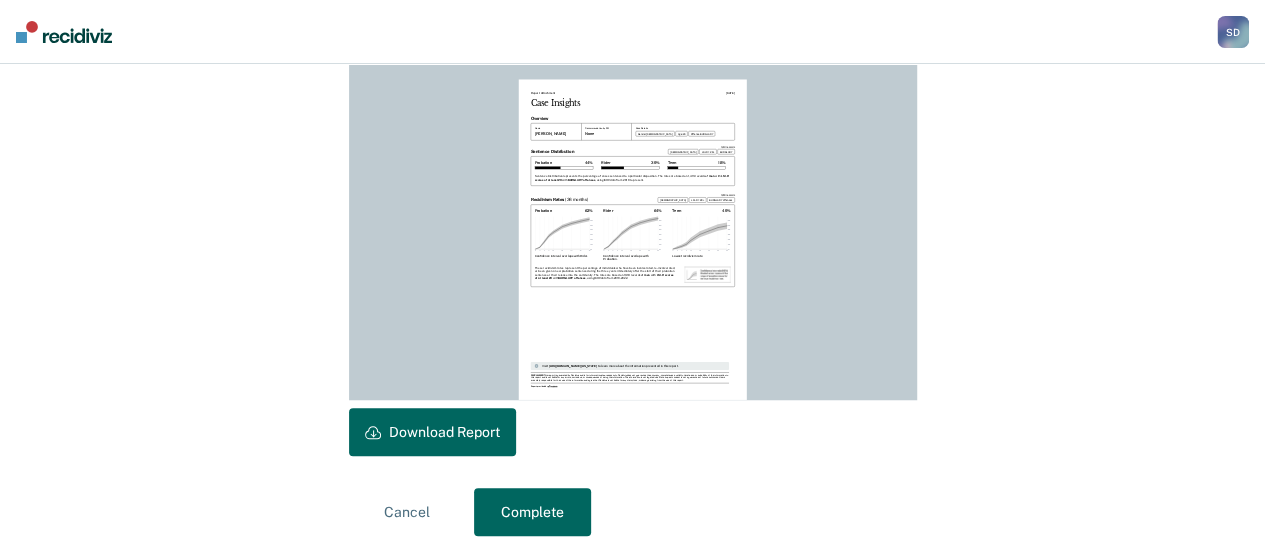 click on "Complete" at bounding box center [532, 512] 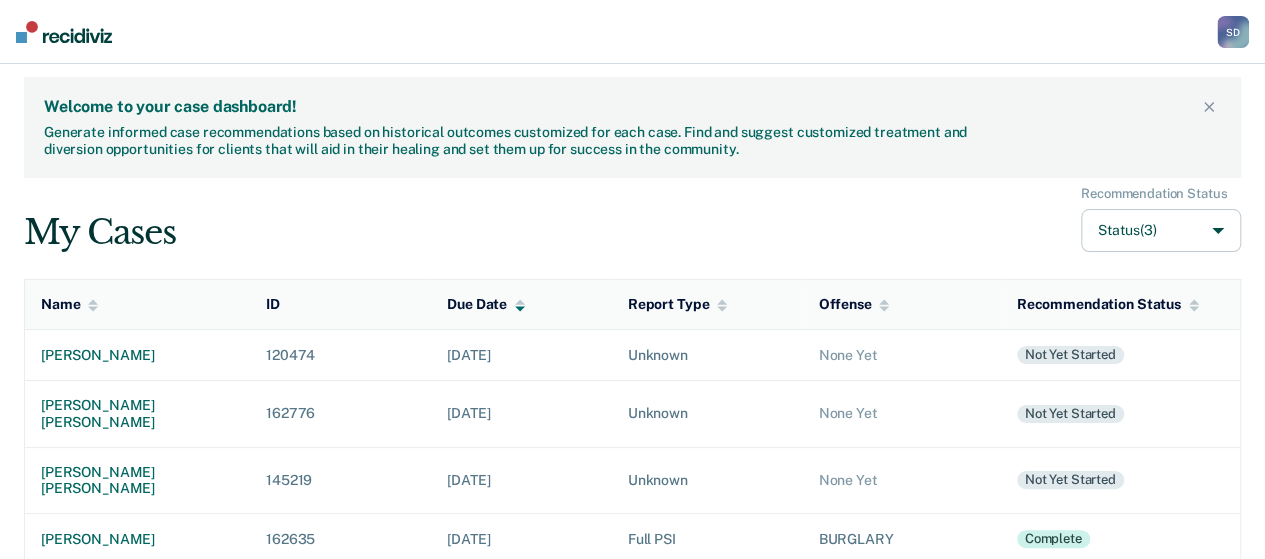 scroll, scrollTop: 0, scrollLeft: 0, axis: both 